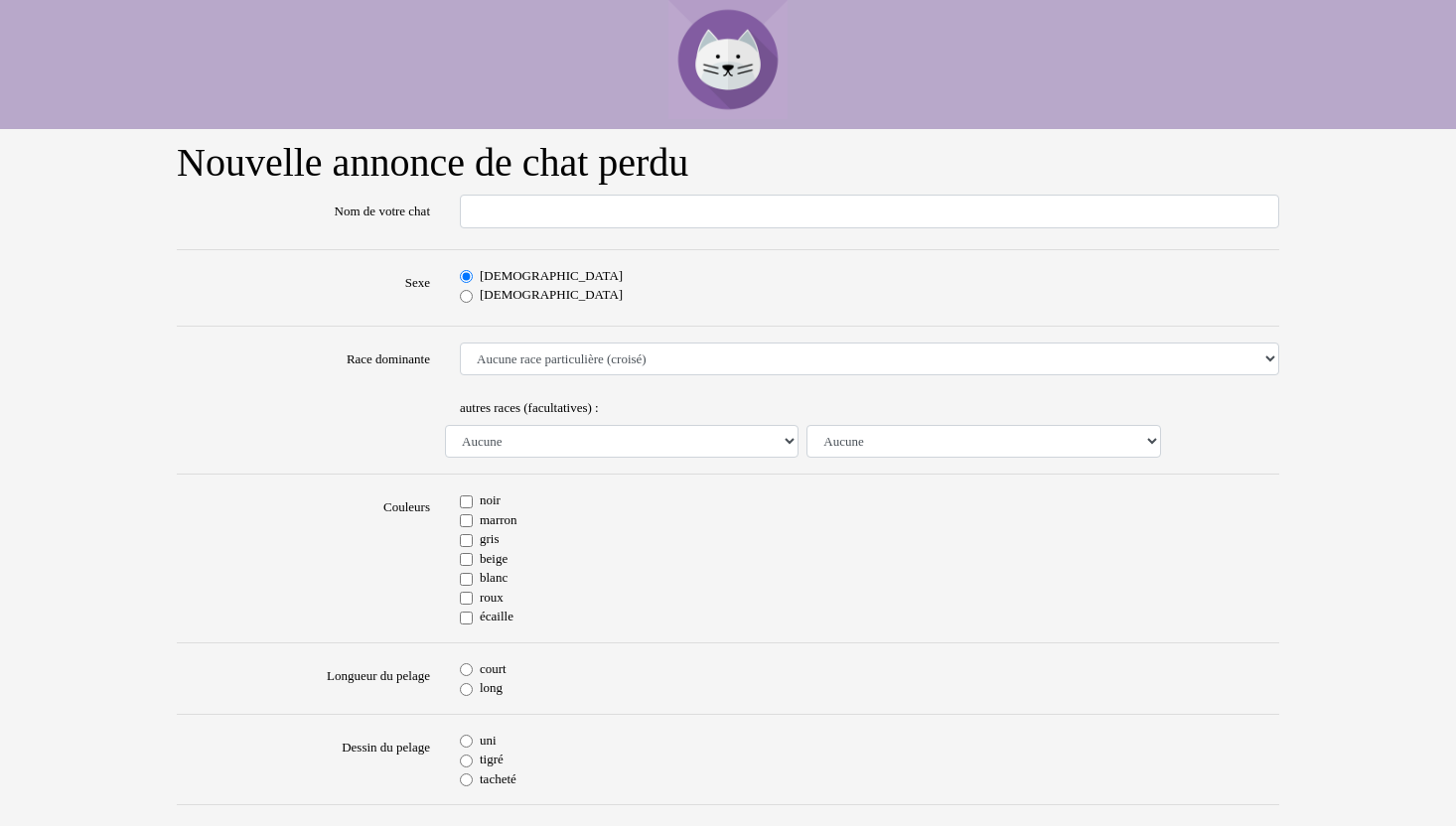 scroll, scrollTop: 0, scrollLeft: 0, axis: both 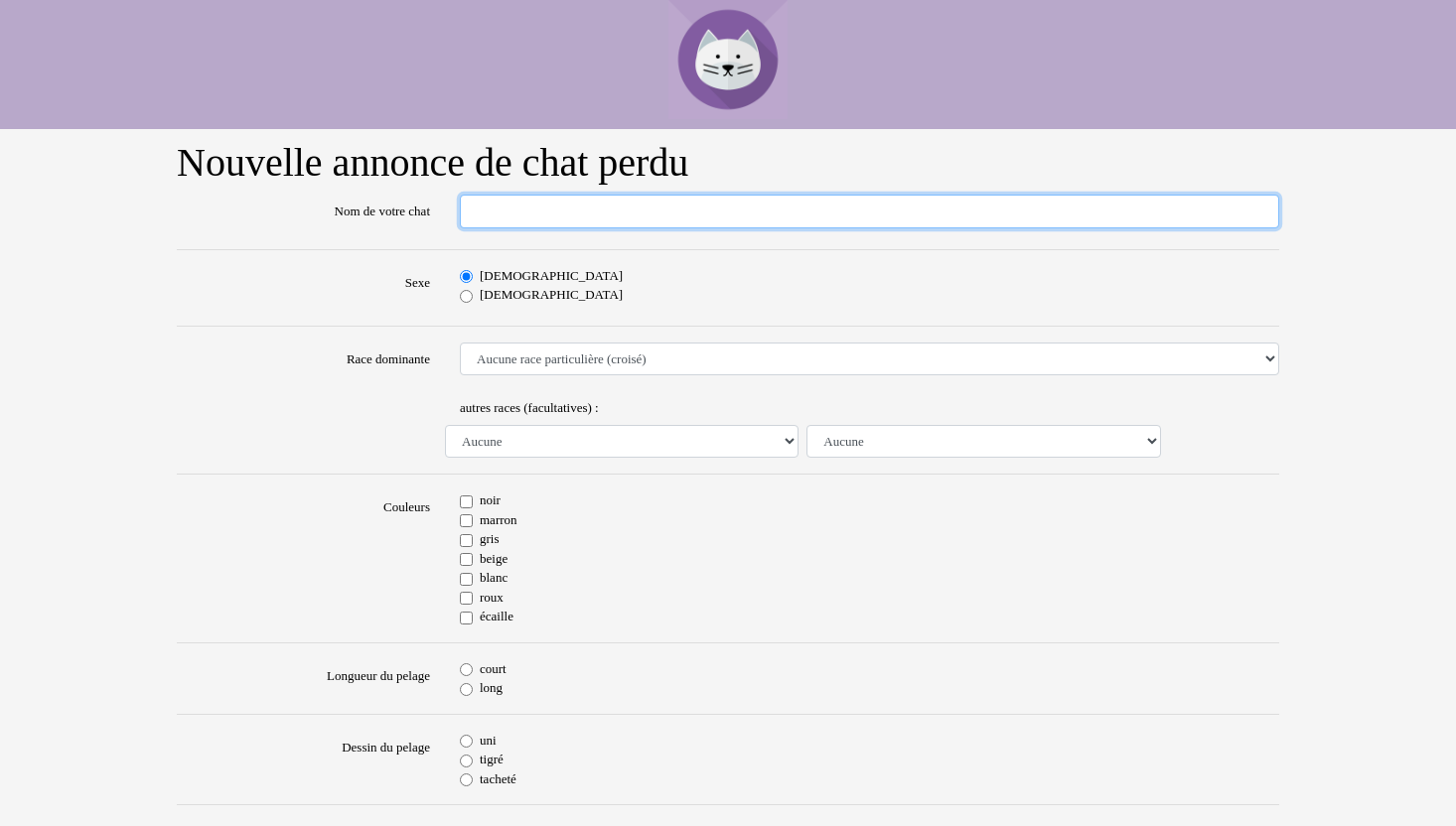 click on "Nom de votre chat" at bounding box center (869, 211) 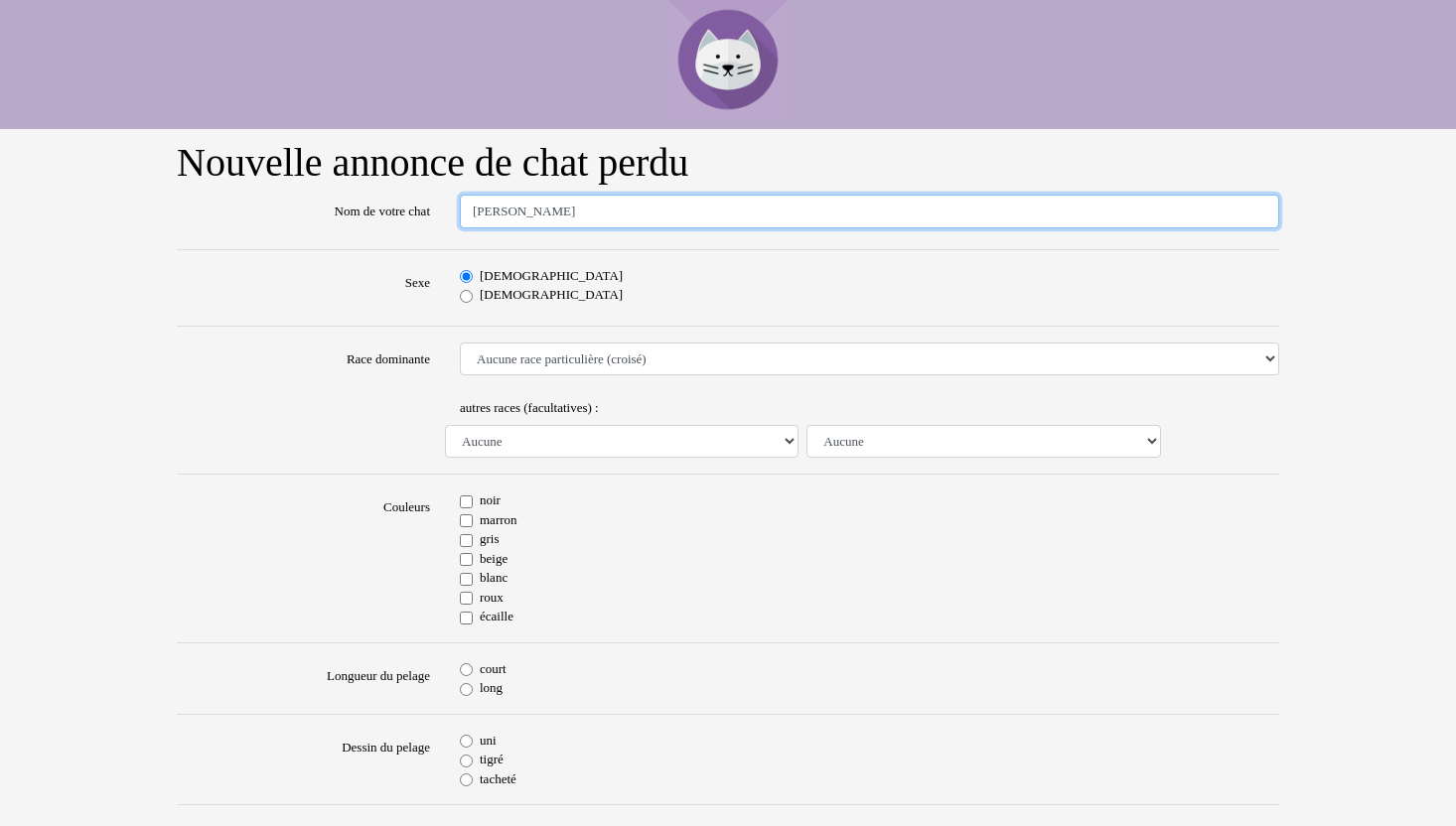type on "Léonard" 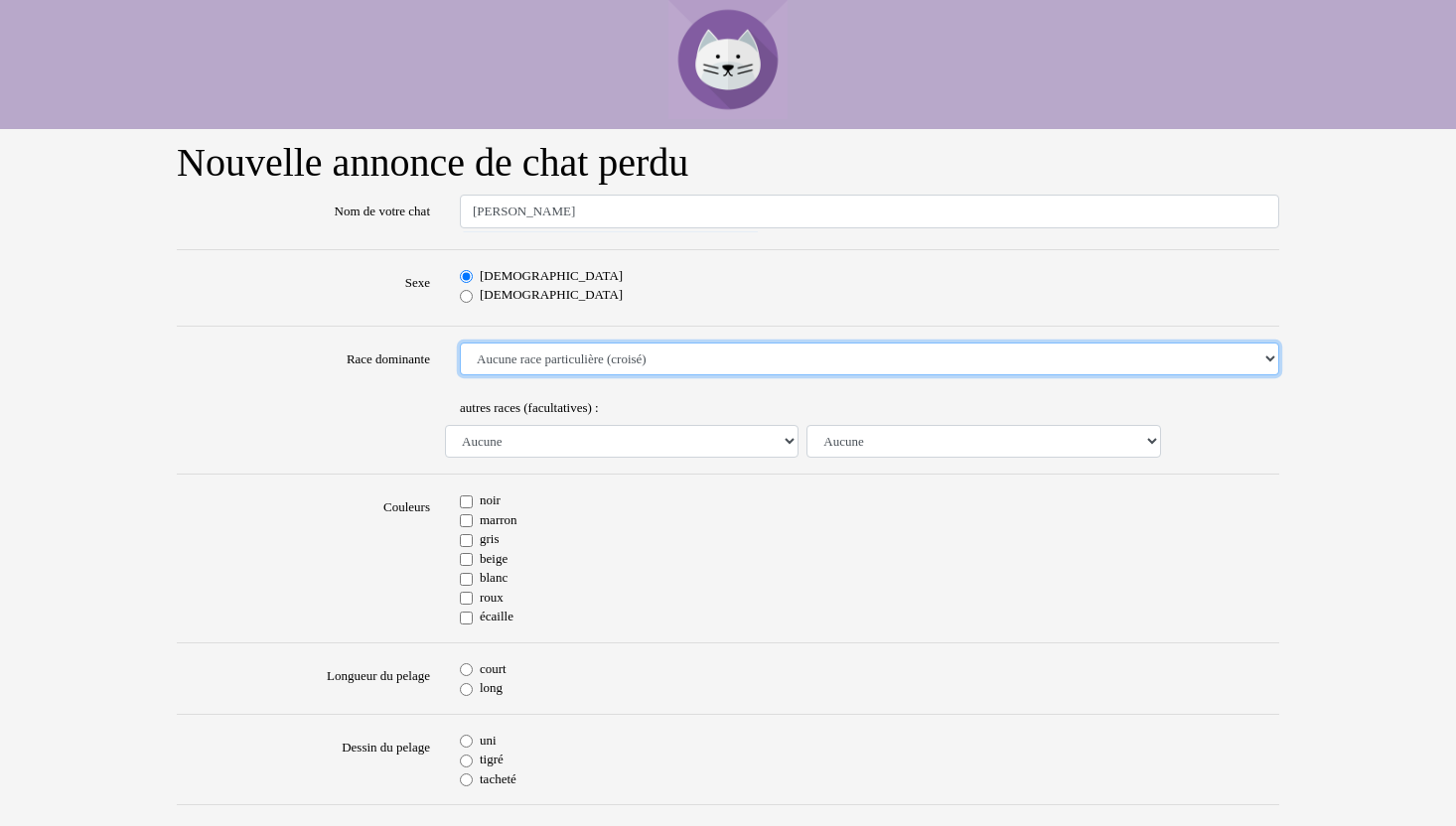 click on "Aucune race particulière (croisé)
Abyssin Américain à poil dur American Bobtail American Shorthair Angora Turc Balinais Bengal Bleu Russe Bombay British Shorthair Burmese Chartreux Chat de gouttière Chat des bois Norvégiens Chat du Sri Lanka Chat sacré de Birmanie Commun Cornish rex Devon rex Européen Exotic Shorthair Himalayan Korat Maine Coon Mandarin Norvégien Ocicat Oriental Persan Ragdoll Rex Selkirk Scottish Fold Siamois Sibérien Somali Sphynx" at bounding box center [869, 359] 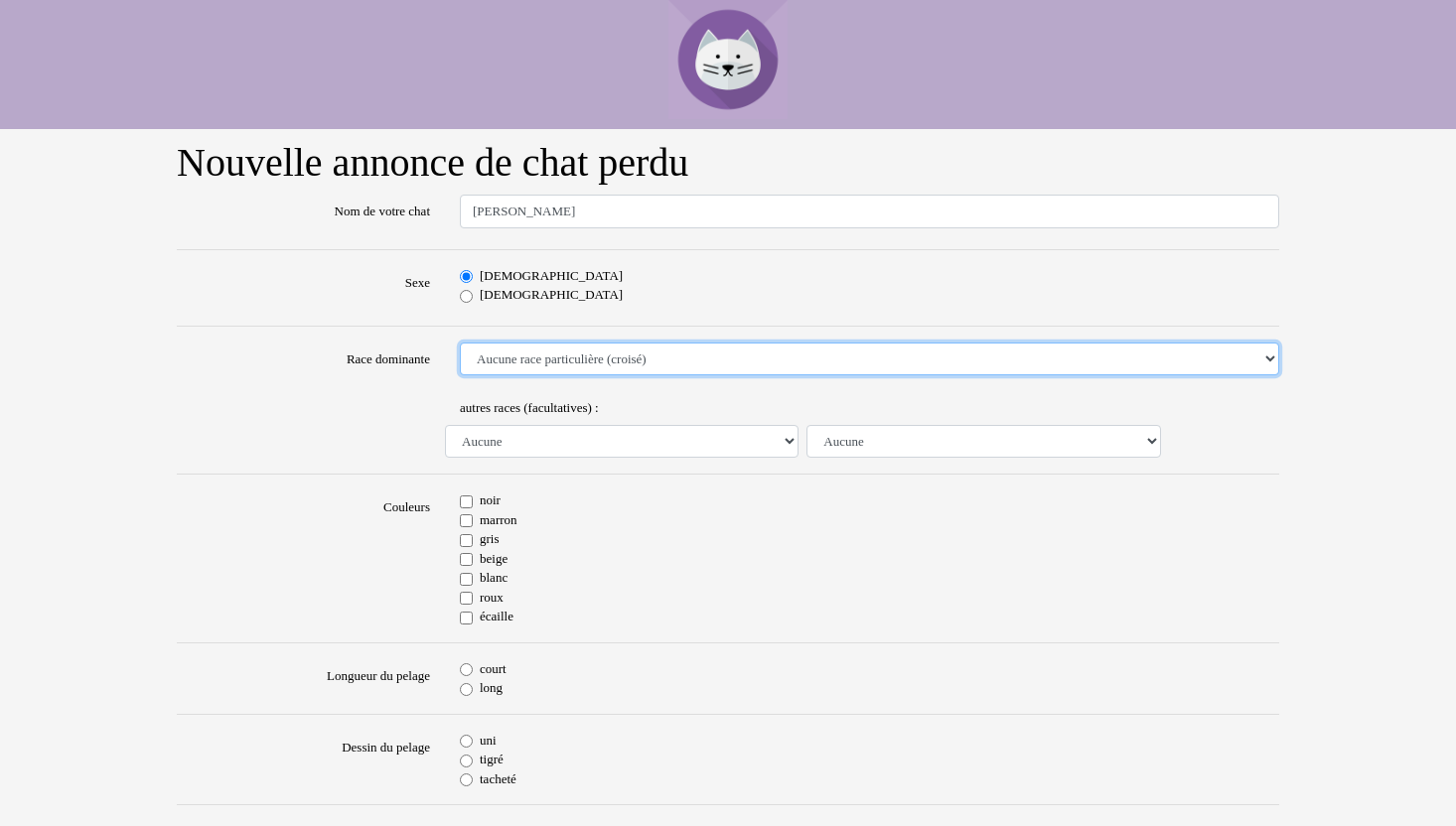 select on "18" 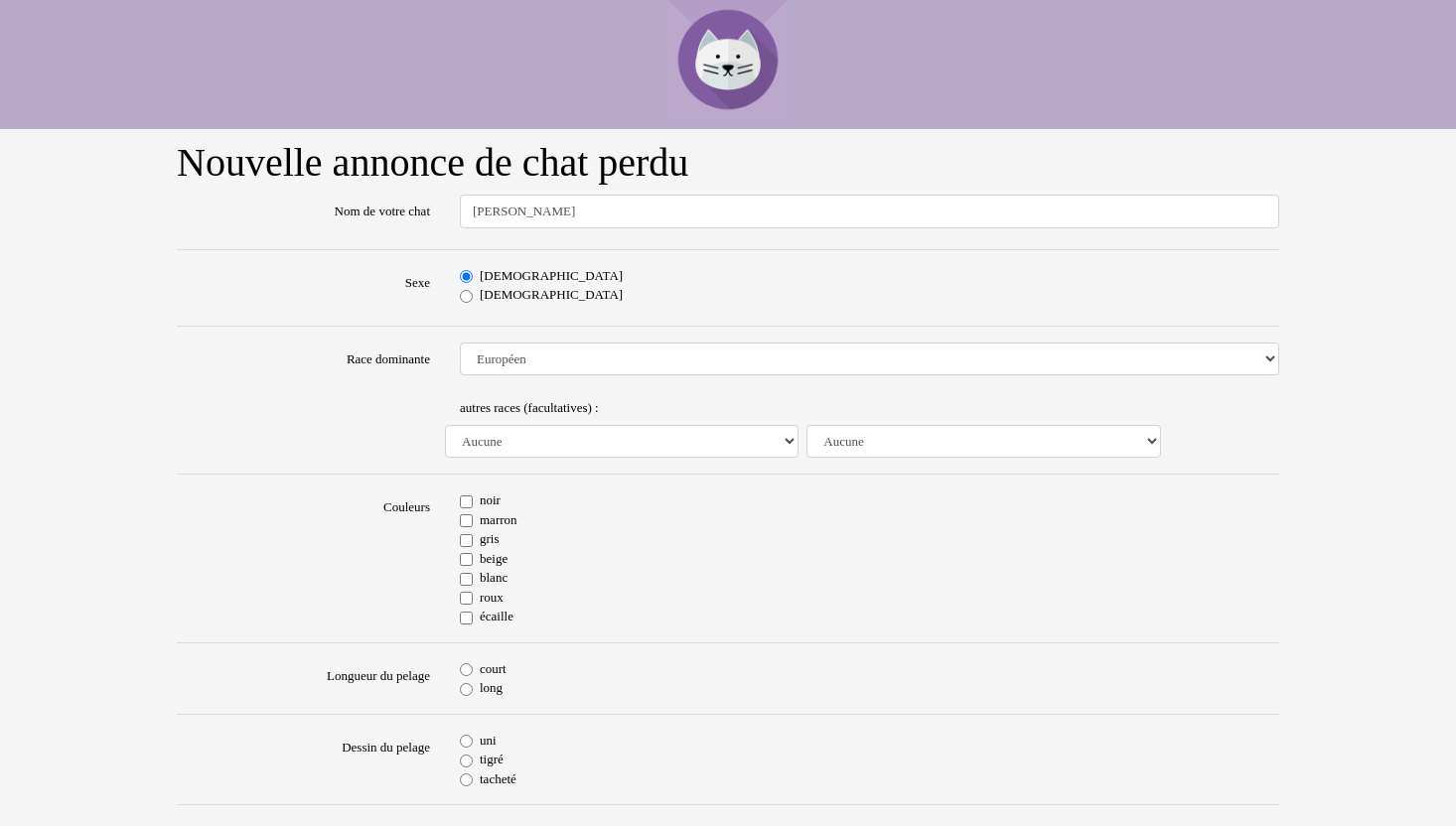 click on "noir" at bounding box center [466, 501] 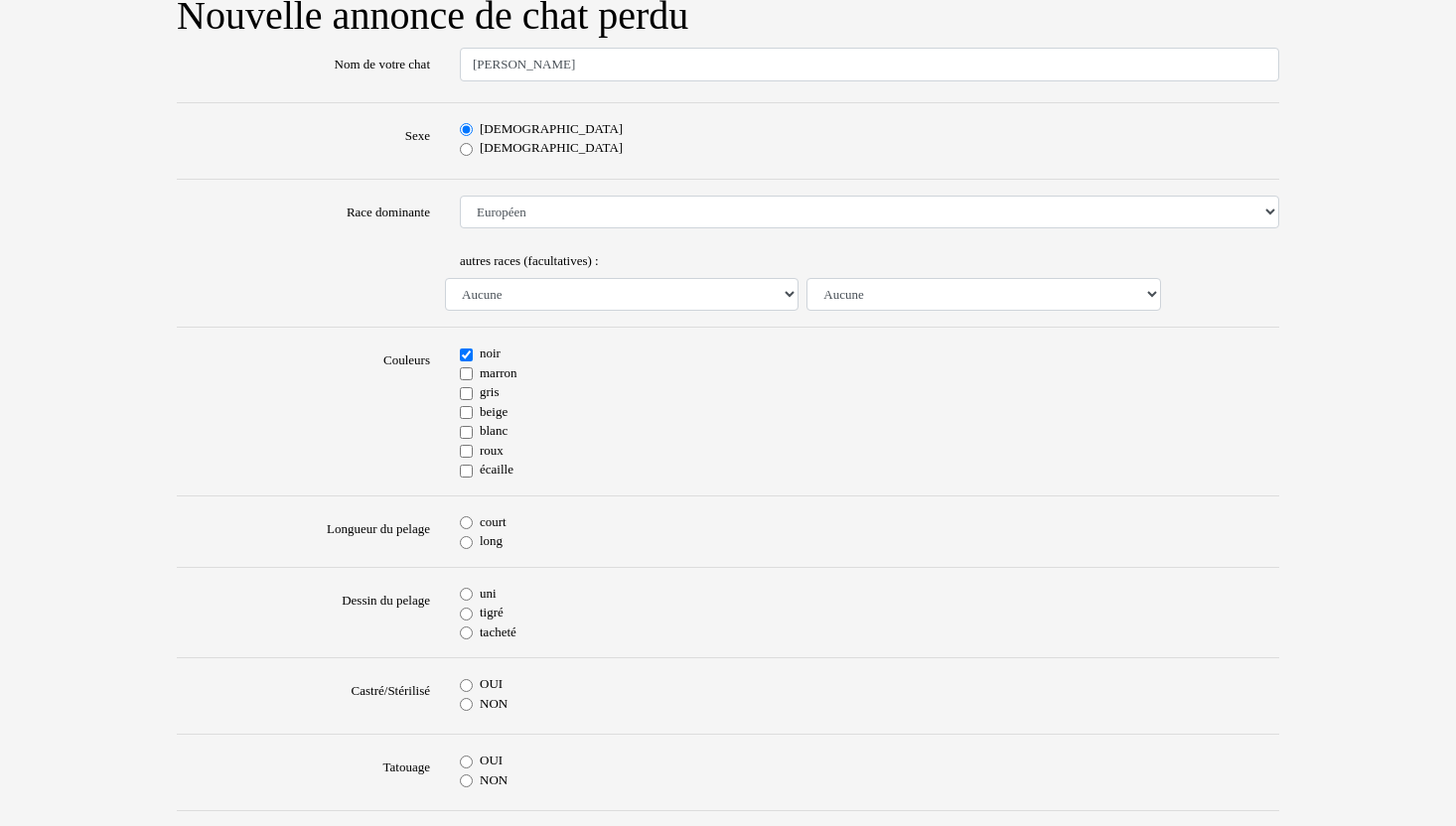 scroll, scrollTop: 155, scrollLeft: 0, axis: vertical 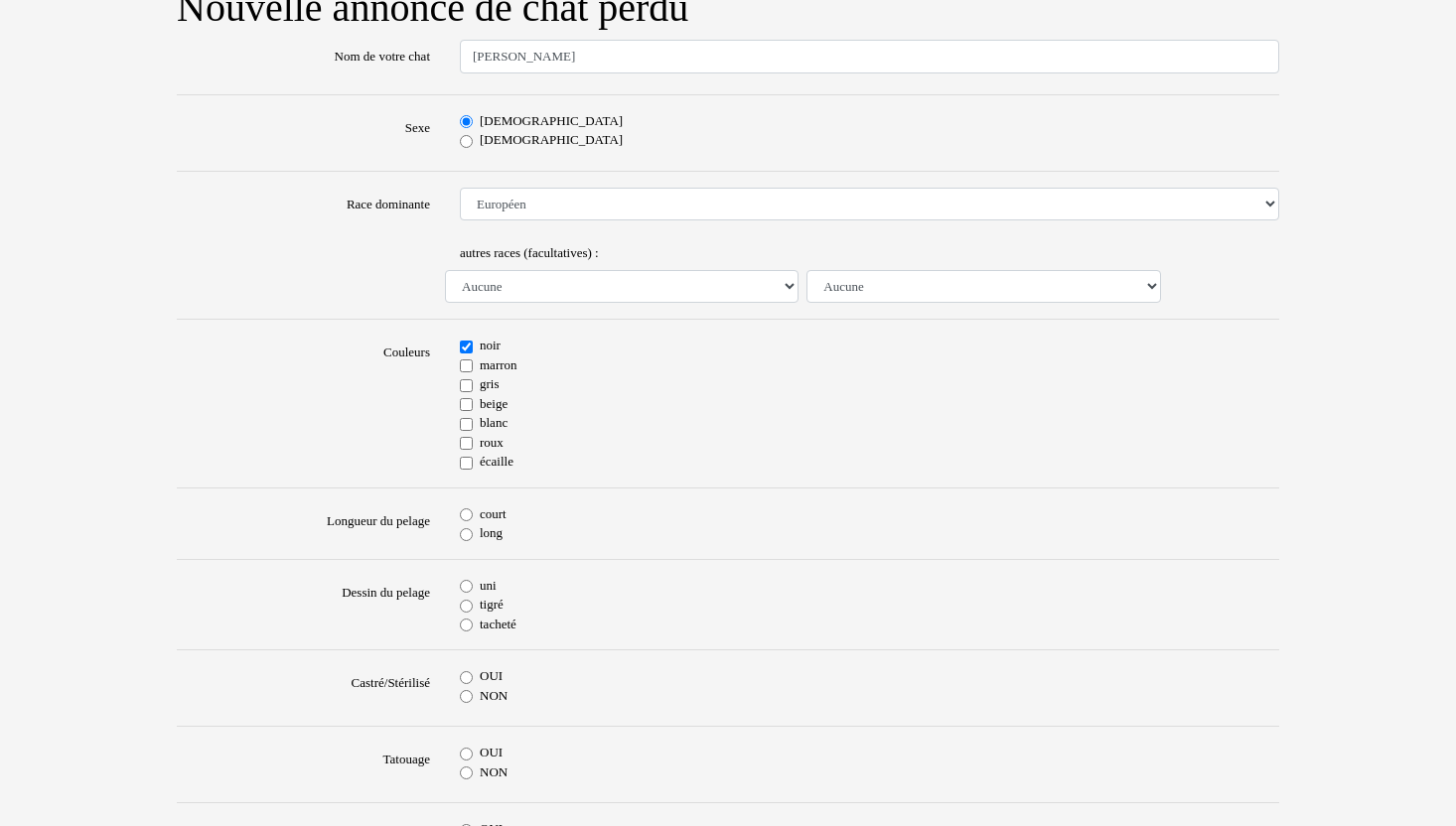 click on "court" at bounding box center [466, 514] 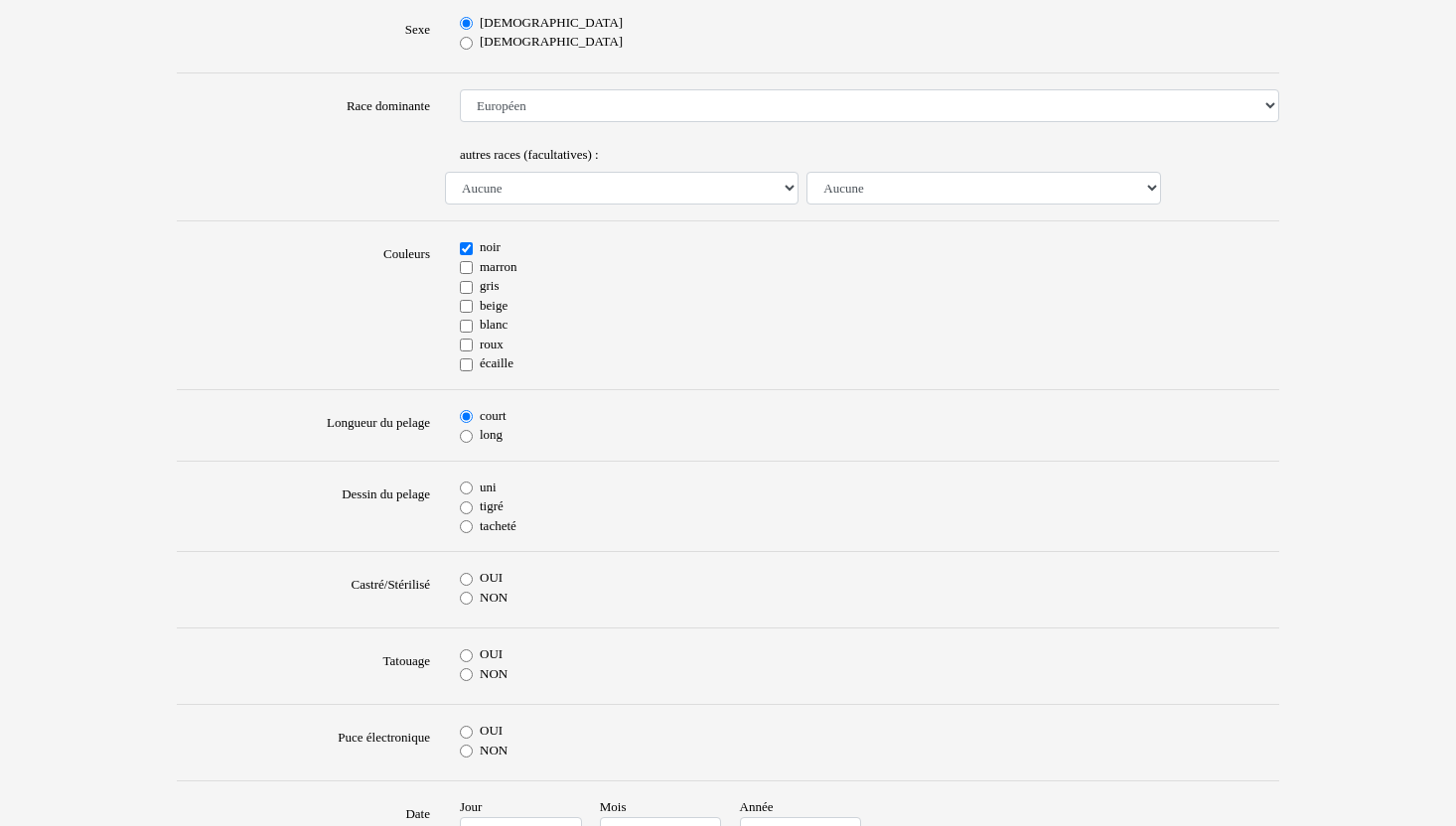 scroll, scrollTop: 283, scrollLeft: 0, axis: vertical 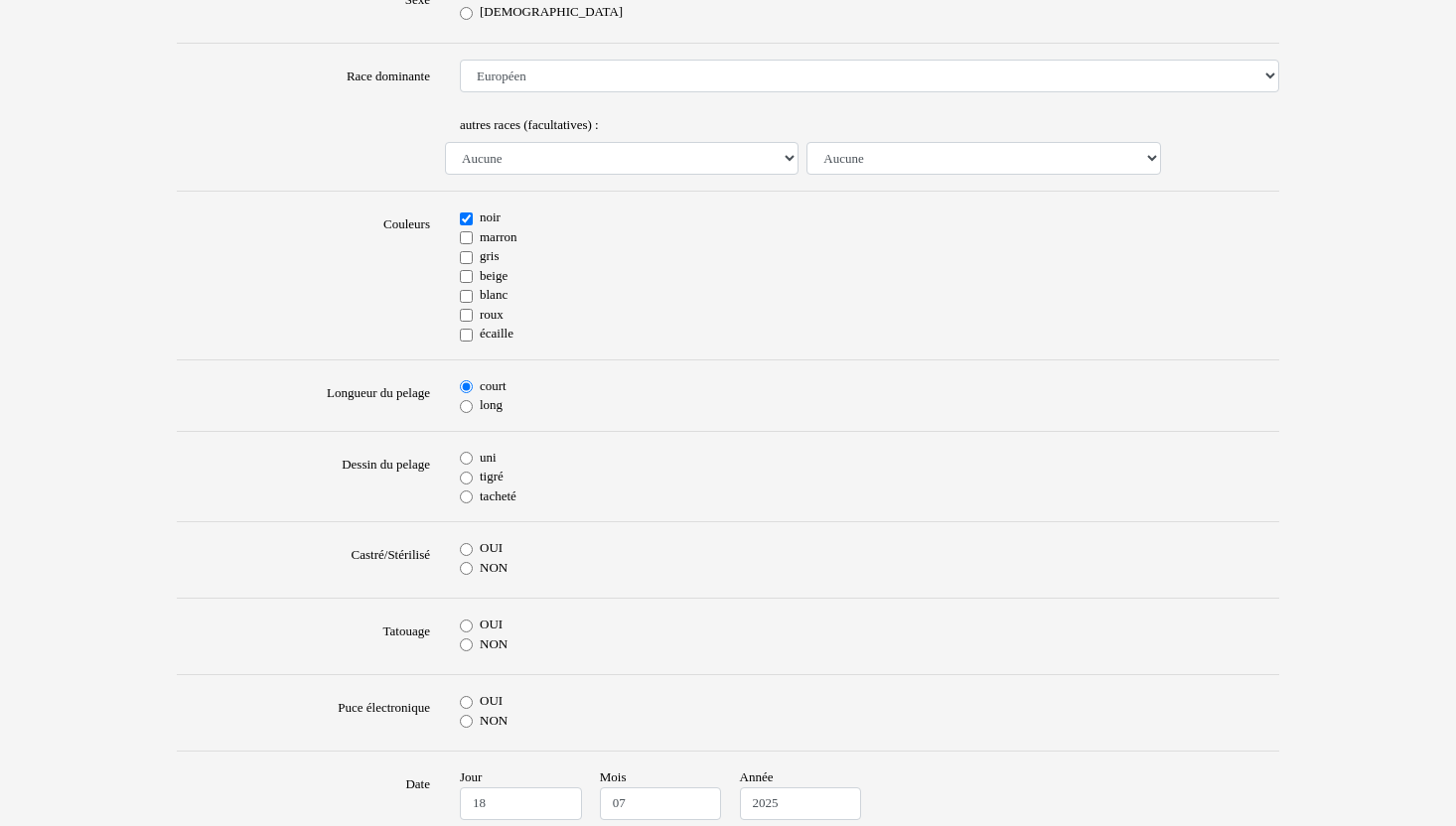 click on "uni" at bounding box center [466, 458] 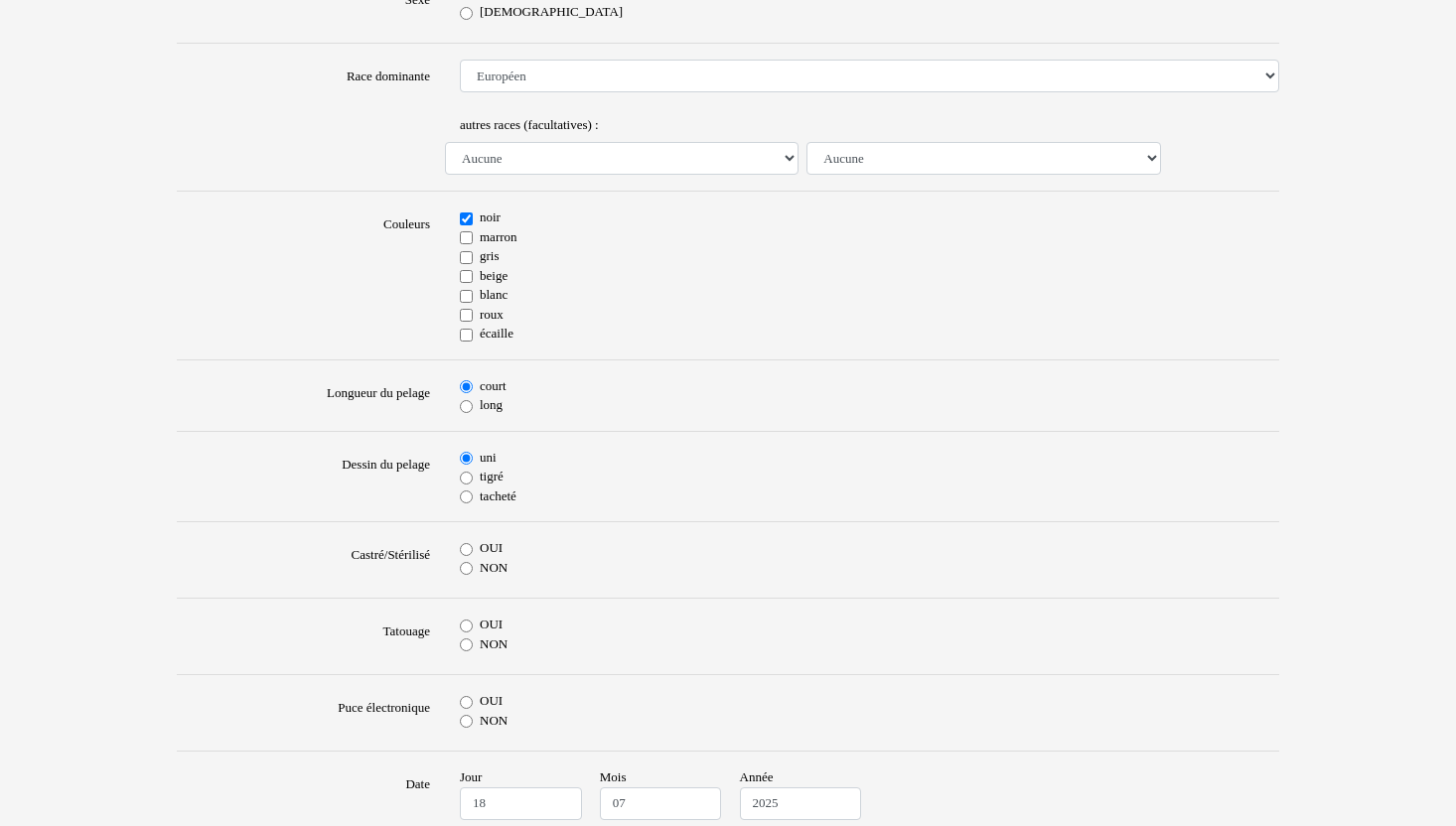click on "OUI" at bounding box center (466, 549) 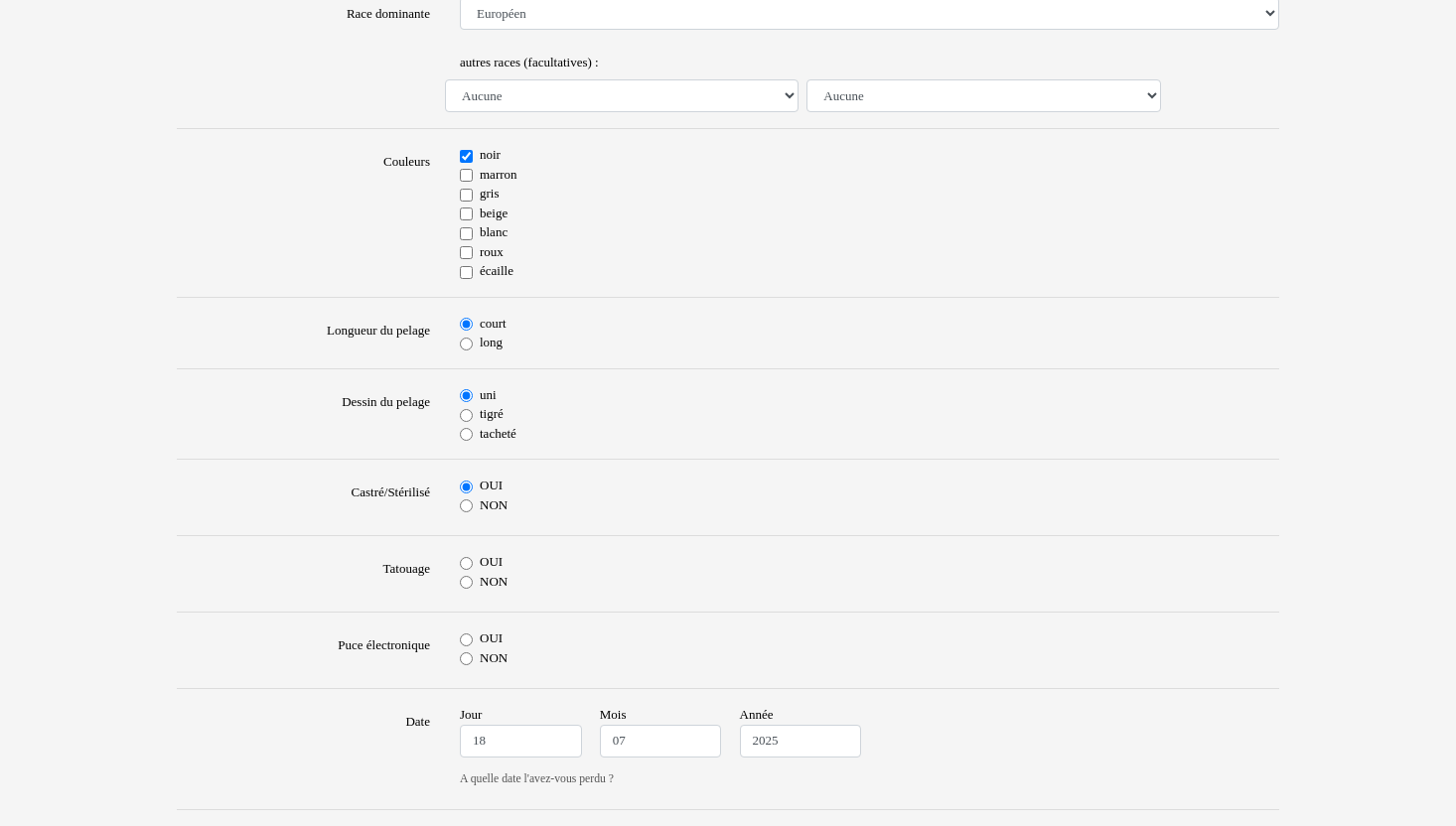 scroll, scrollTop: 370, scrollLeft: 0, axis: vertical 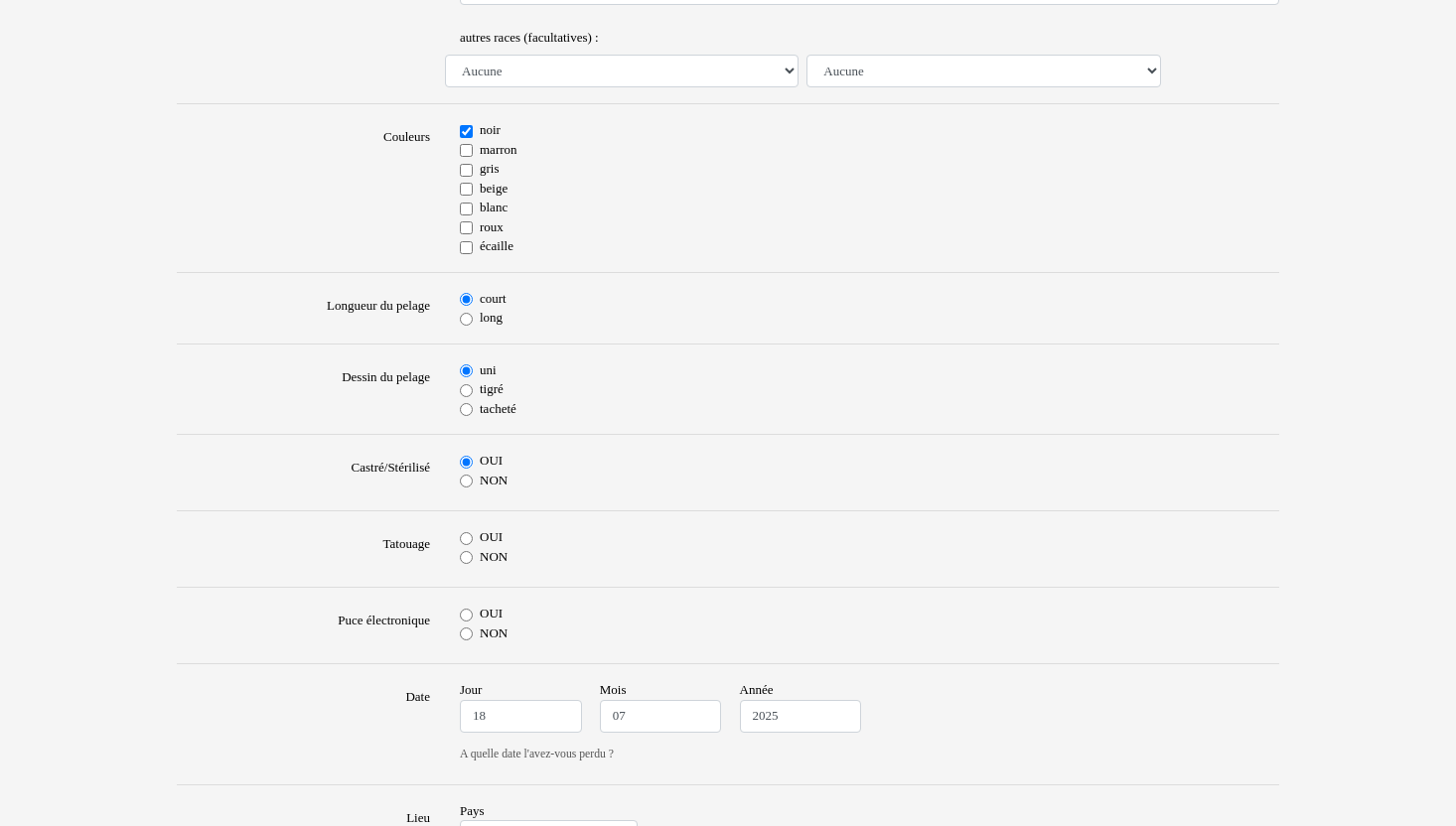 click on "OUI" at bounding box center (466, 538) 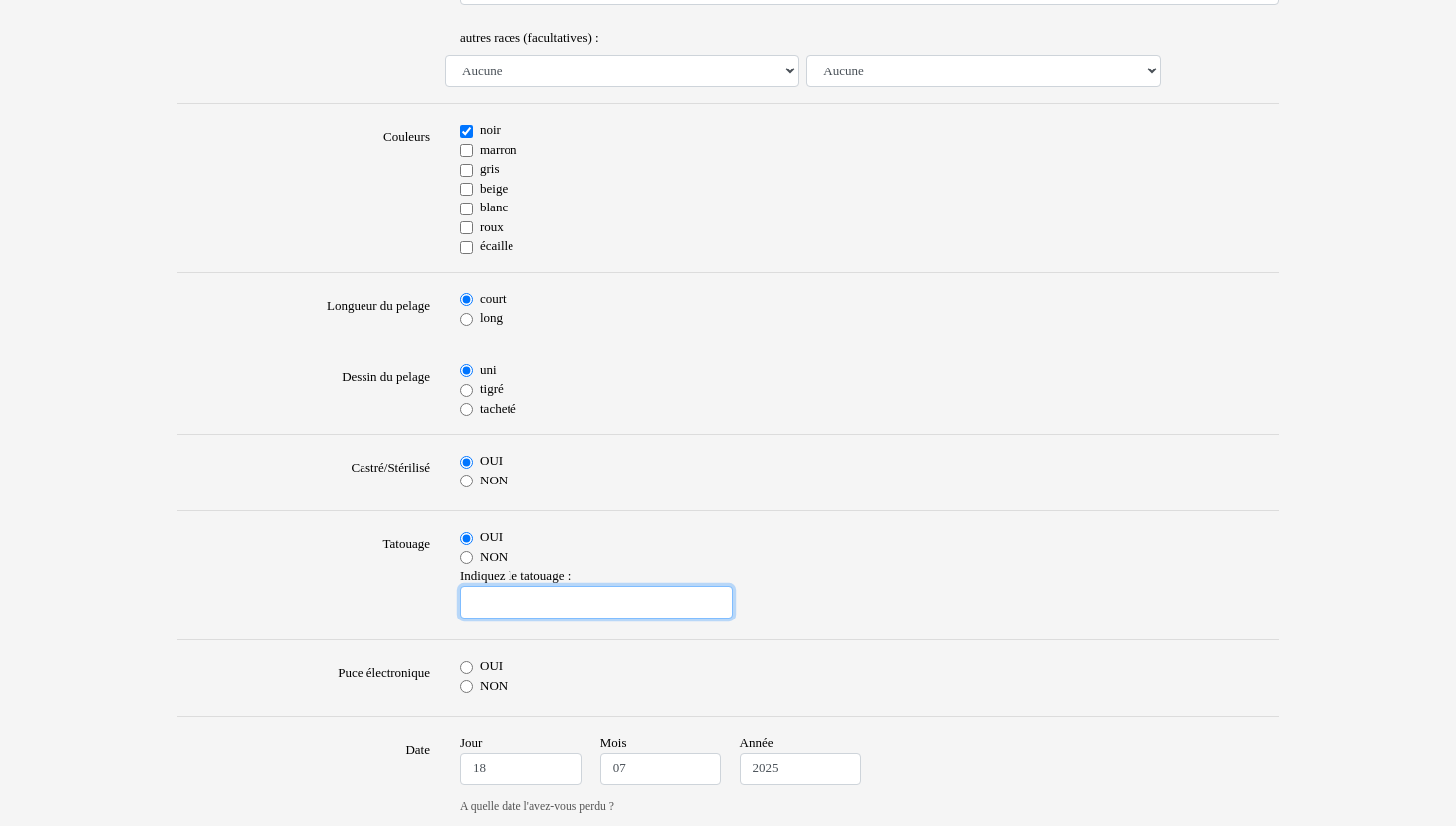 click at bounding box center (596, 603) 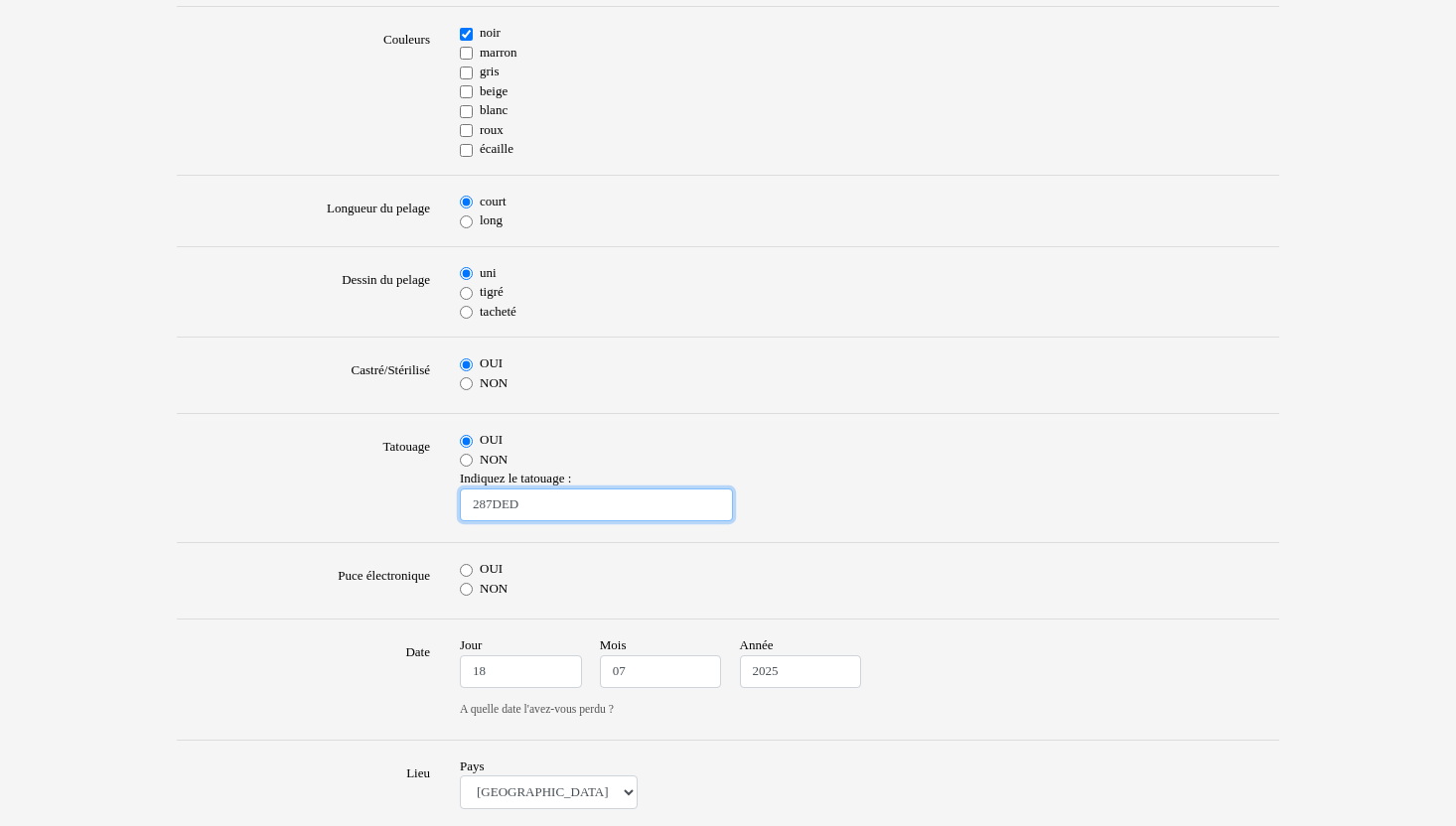 scroll, scrollTop: 513, scrollLeft: 0, axis: vertical 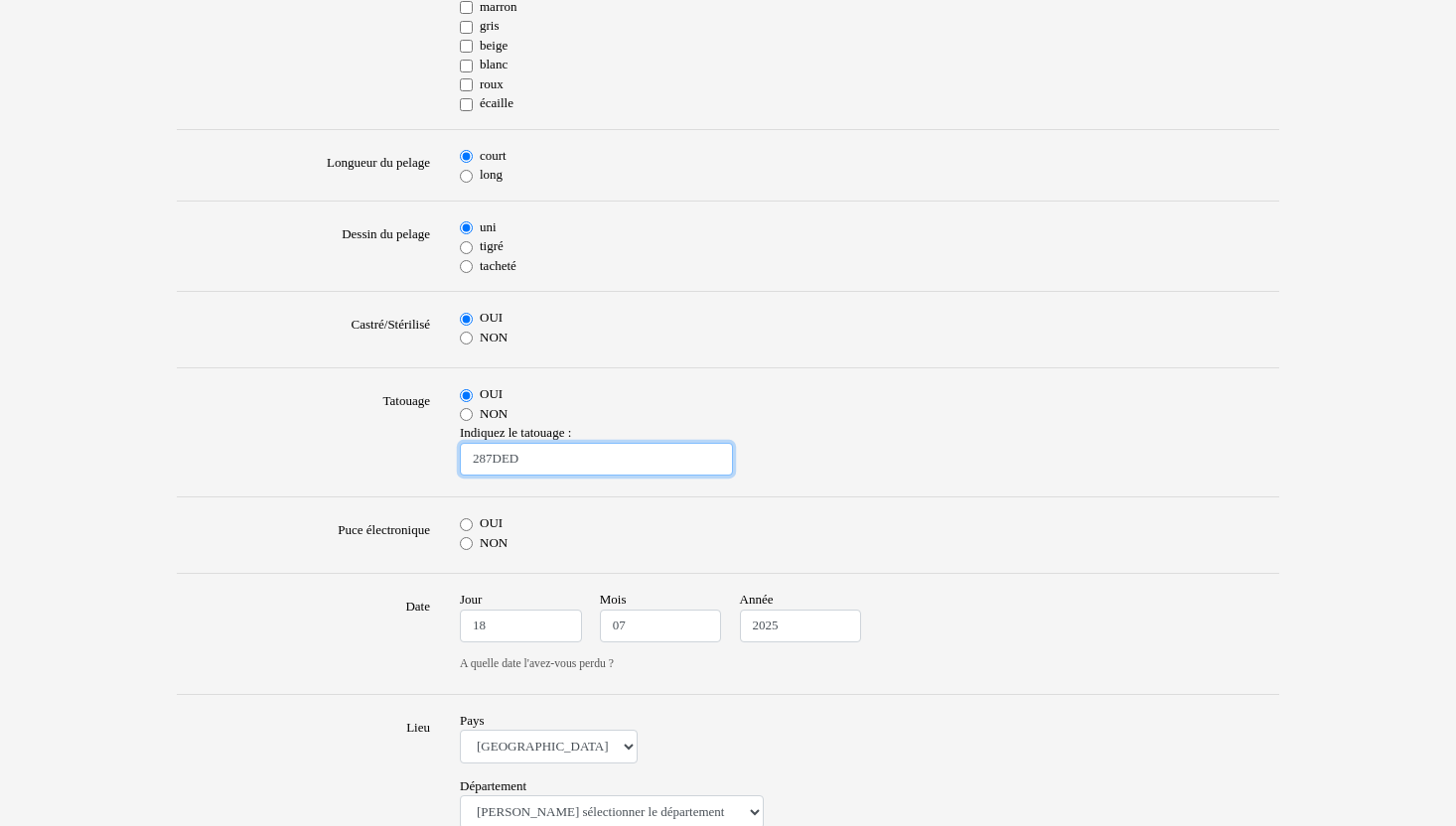 type on "287DED" 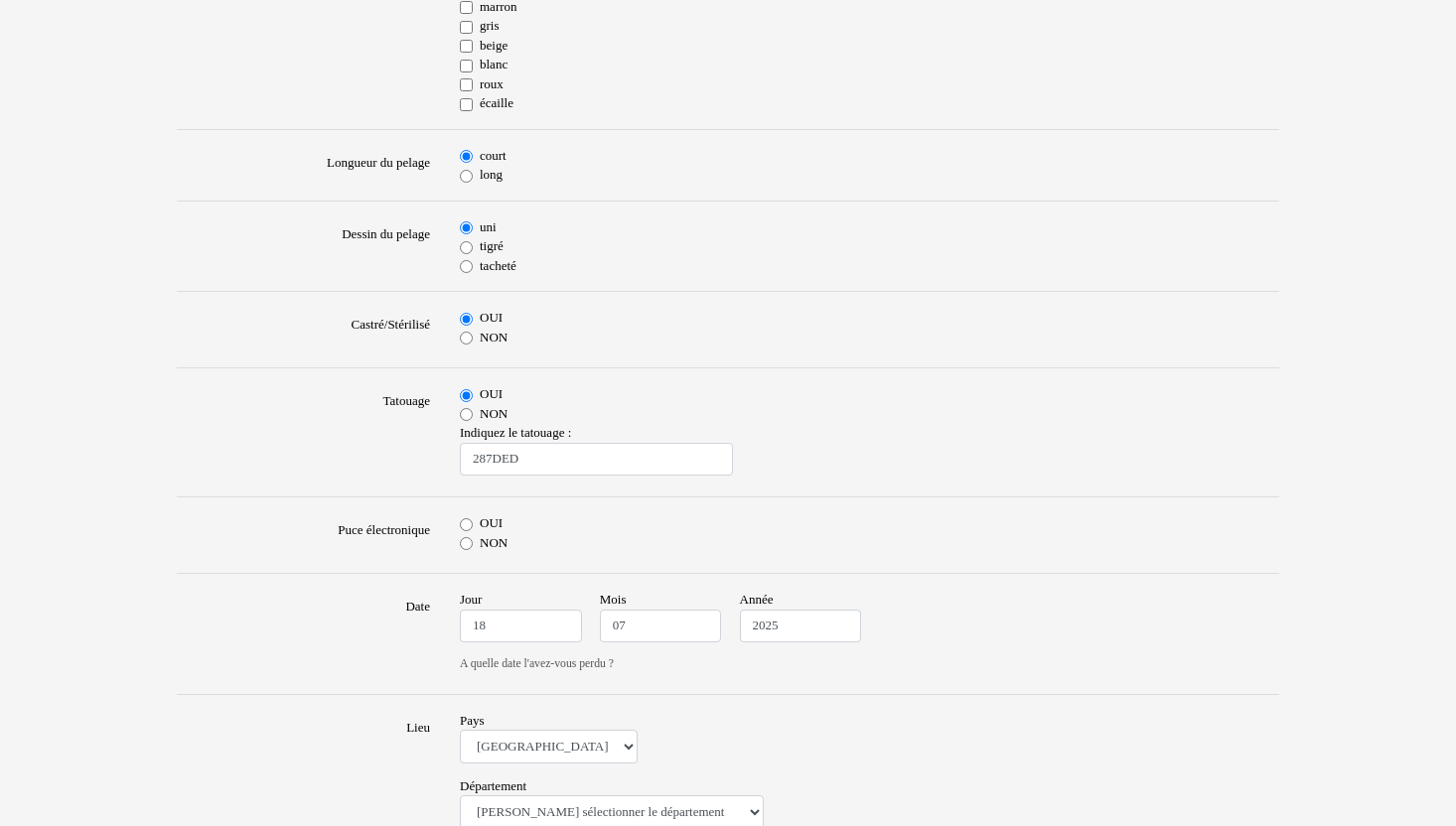 click on "NON" at bounding box center (466, 543) 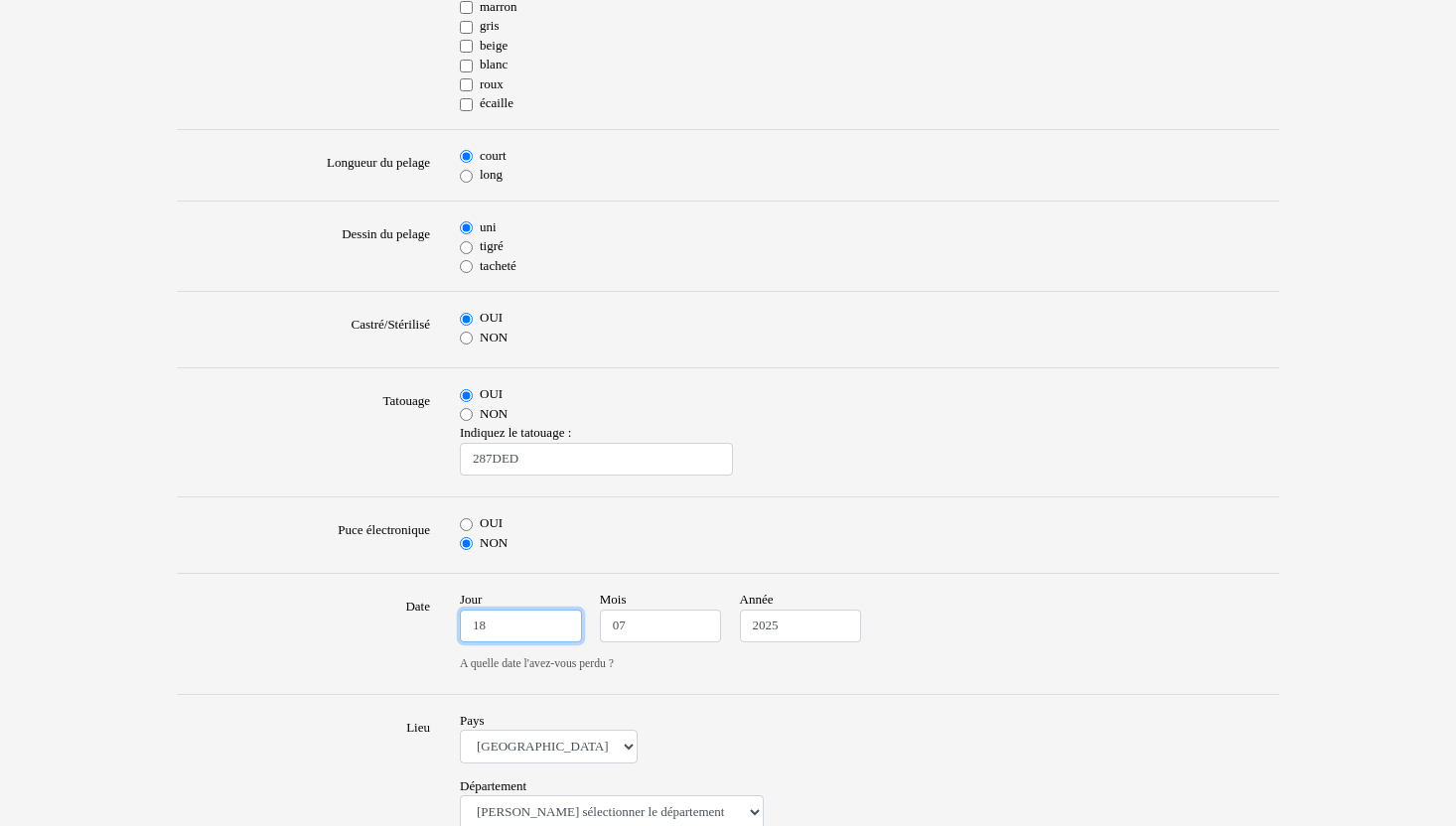 click on "18" at bounding box center (520, 626) 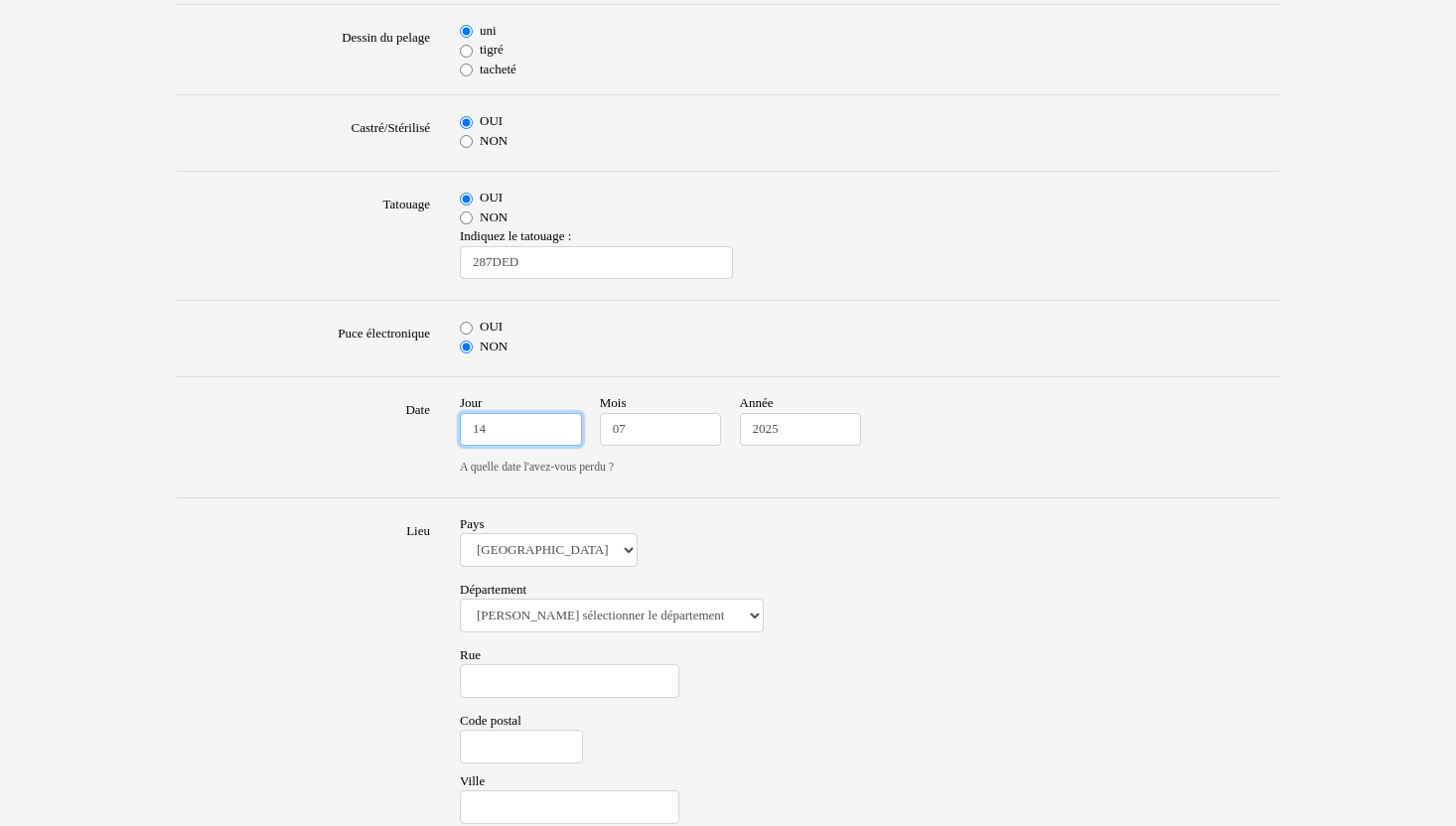scroll, scrollTop: 736, scrollLeft: 0, axis: vertical 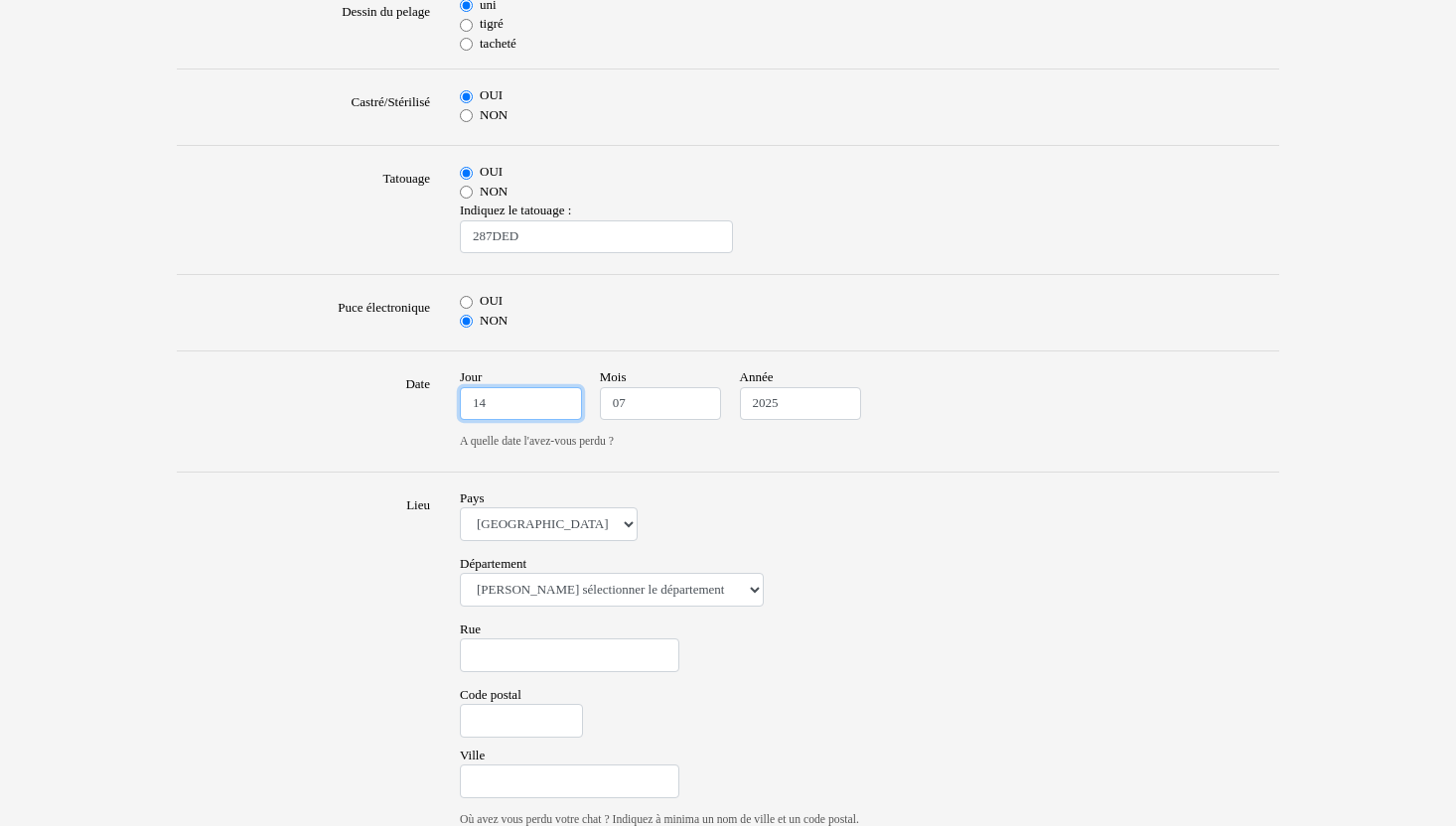 type on "14" 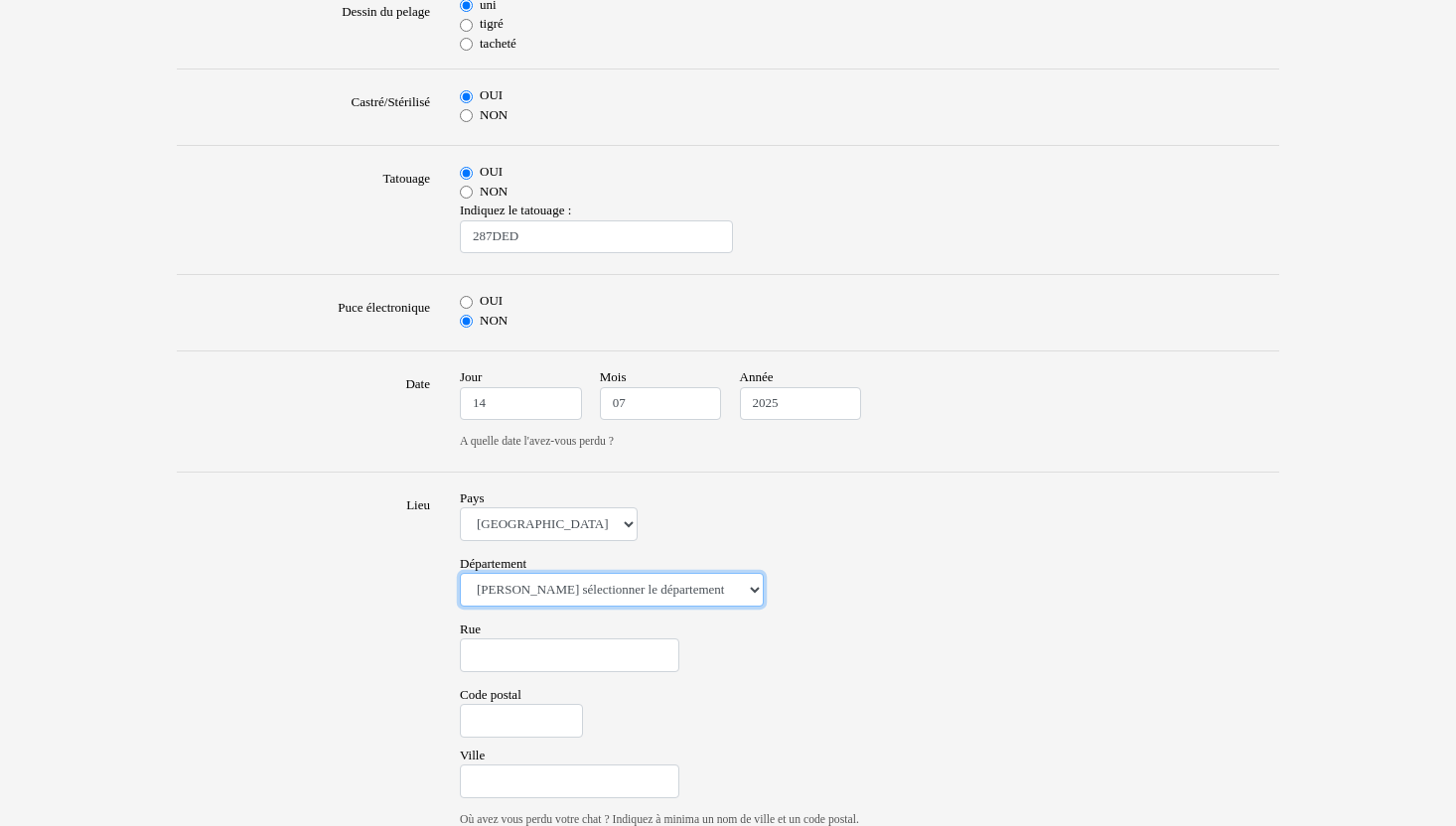click on "Veuillez sélectionner le département 01 - Ain 02 - Aisne 03 - Allier 04 - Alpes de Hautes-Provence 05 - Hautes-Alpes 06 - Alpes-Maritimes 07 - Ardèche 08 - Ardennes 09 - Ariege 10 - Aube 11 - Aude 12 - Aveyron 13 - Bouches-Du-Rhône 14 - Calvados 15 - Cantal 16 - Charente 17 - Charente-Maritime 18 - Cher 19 - Correze 20 - Corse 21 - Cote-d'Or 22 - Côtes d'Armor 23 - Creuse 24 - Dordogne 25 - Doubs 26 - Drôme 27 - Eure 28 - Eure-et-Loir 29 - Finistere 30 - Gard 31 - Haute-Garonne 32 - Gers 33 - Gironde 34 - Hérault 35 - Ille-et-Vilaine 36 - Indre 37 - Indre-et-Loire 38 - Isère 39 - Jura 40 - Landes 41 - Loir-et-Cher 42 - Loire 43 - Haute-Loire 44 - Loire-Atlantique 45 - Loiret 46 - Lot 47 - Lot-et-Garonne 48 - Lozère 49 - Maine-et-Loire 50 - Manche 51 - Marne 52 - Haute-Marne 53 - Mayenne 54 - Meurthe-et-Moselle 55 - Meuse 56 - Morbihan 57 - Moselle 58 - Nièvre 59 - Nord 60 - Oise 61 - Orne 62 - Pas-de-Calais 63 - Puy-de-Dôme 64 - Pyrénées-Atlantiques 65 - Hautes-Pyrénées 67 - Bas-Rhin 75 - Paris" at bounding box center [612, 590] 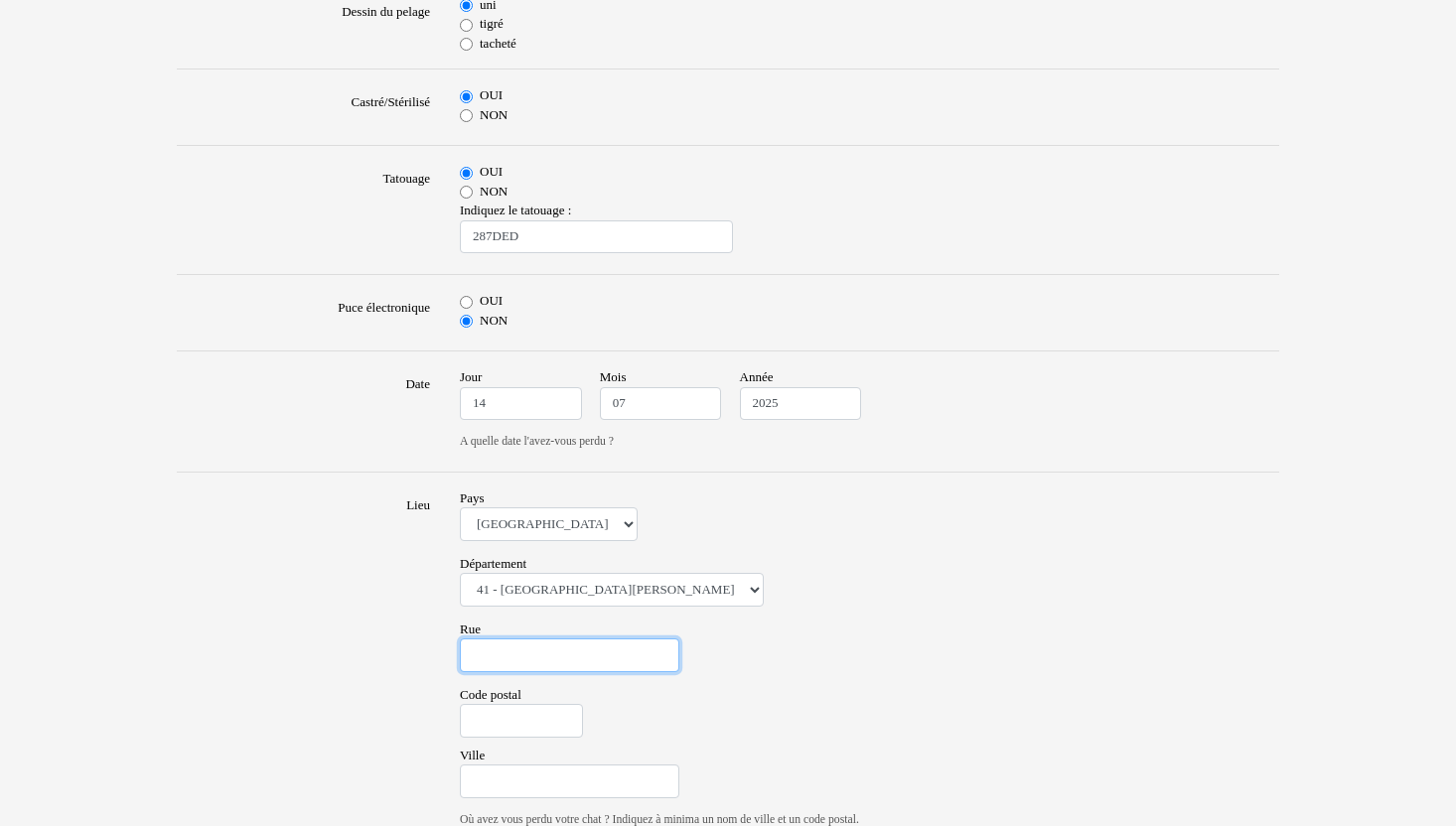 click on "Rue" at bounding box center (569, 655) 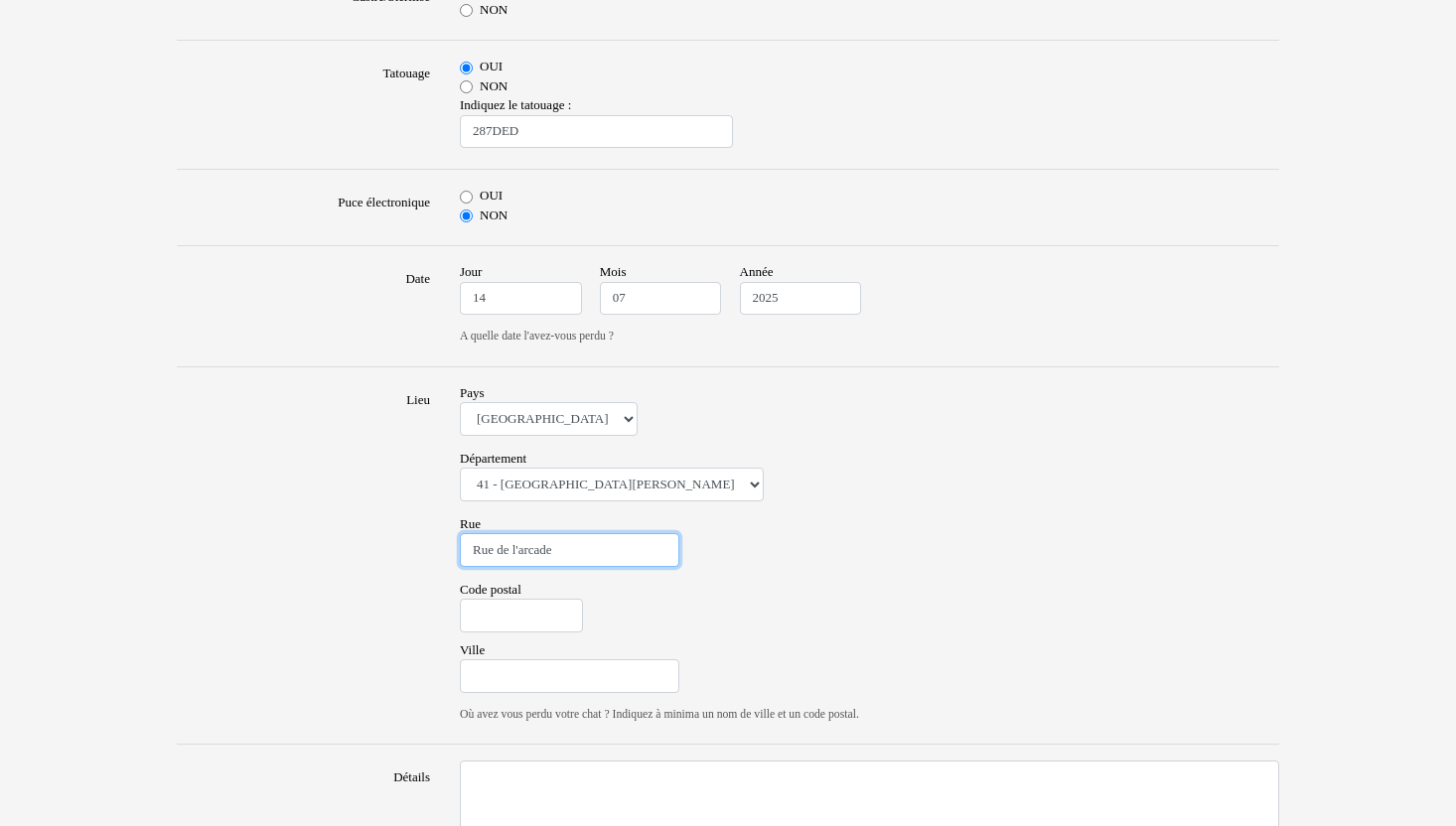 scroll, scrollTop: 928, scrollLeft: 0, axis: vertical 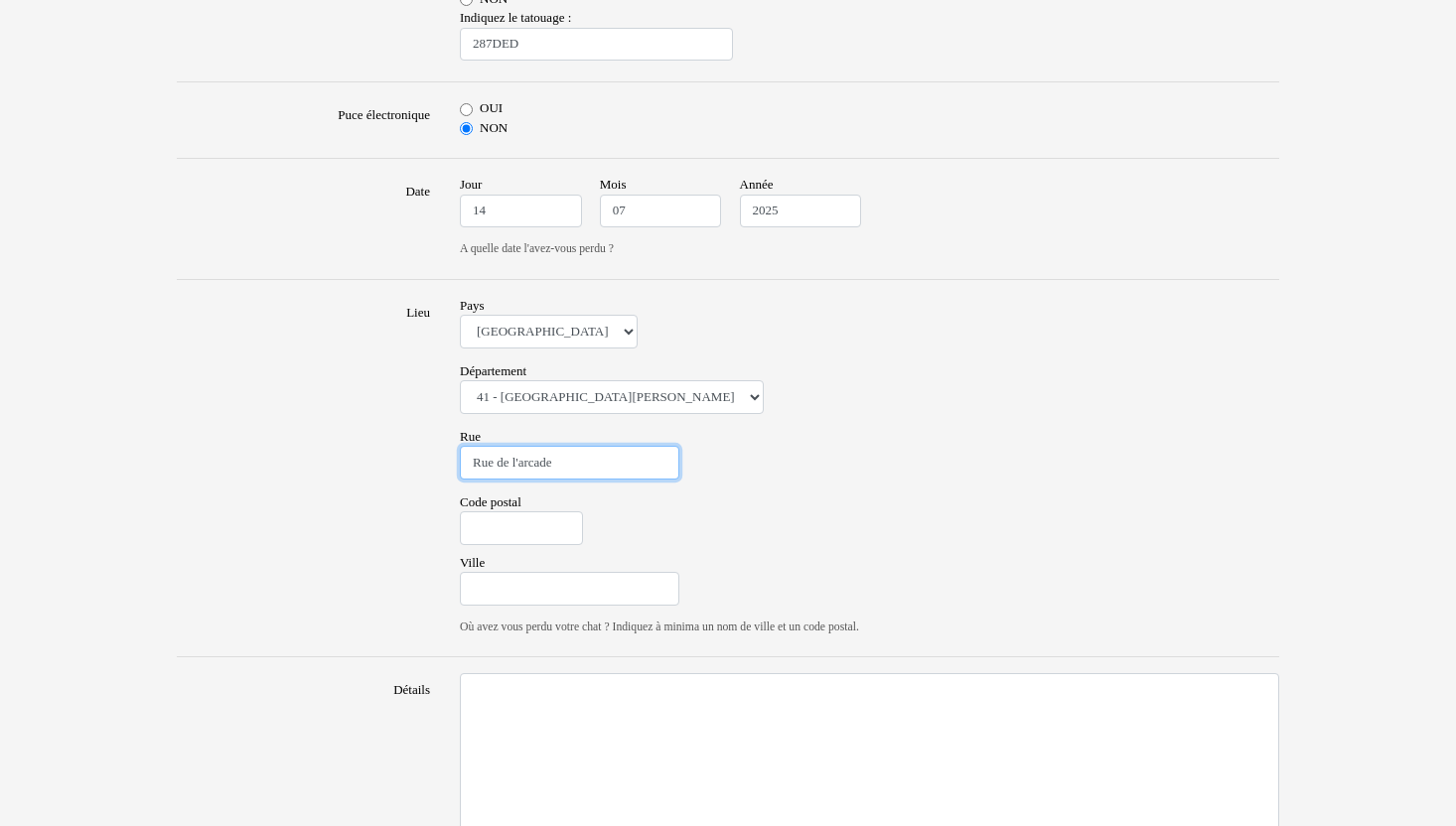 type on "Rue de l'arcade" 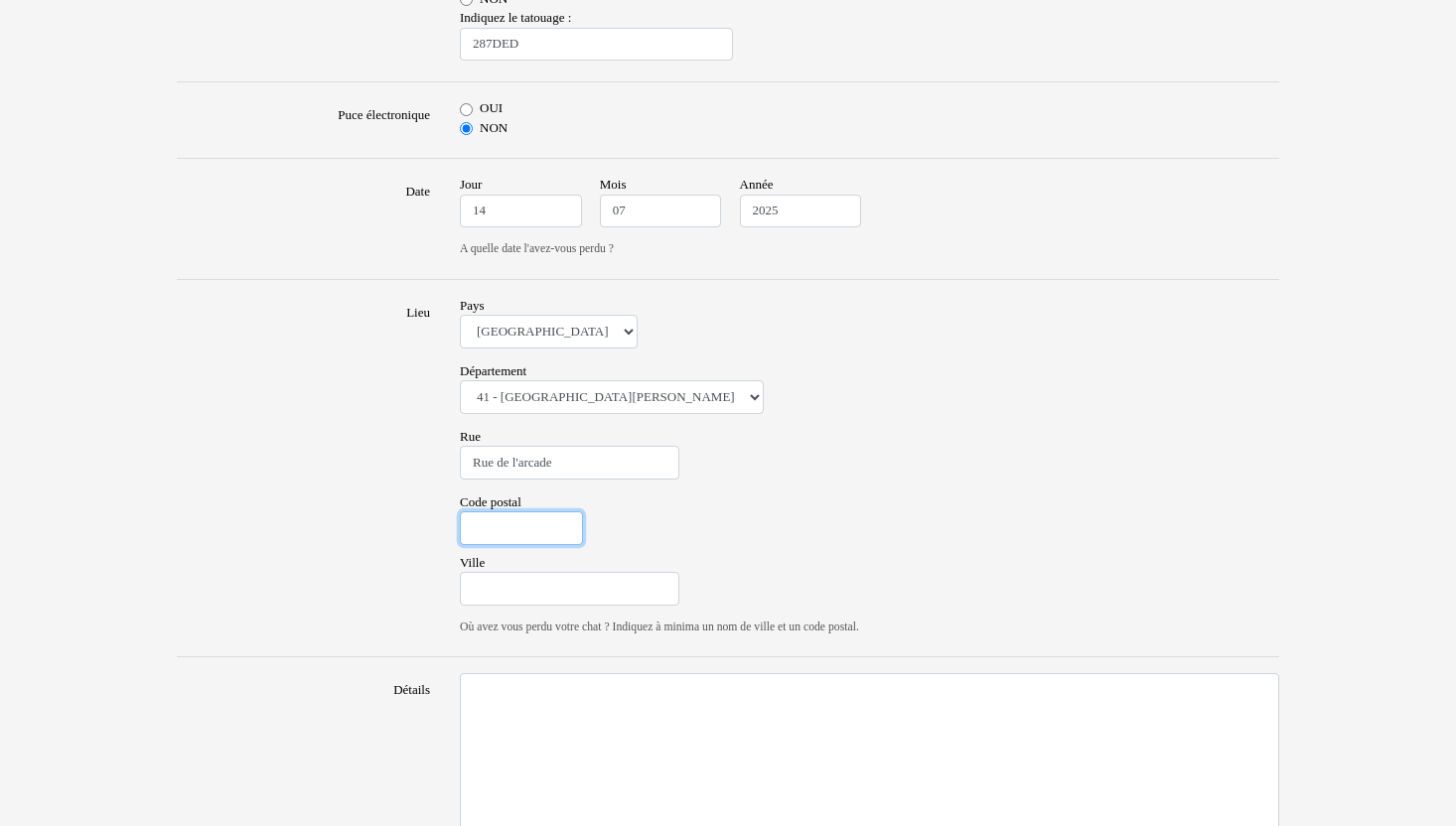click on "Code postal" at bounding box center [521, 528] 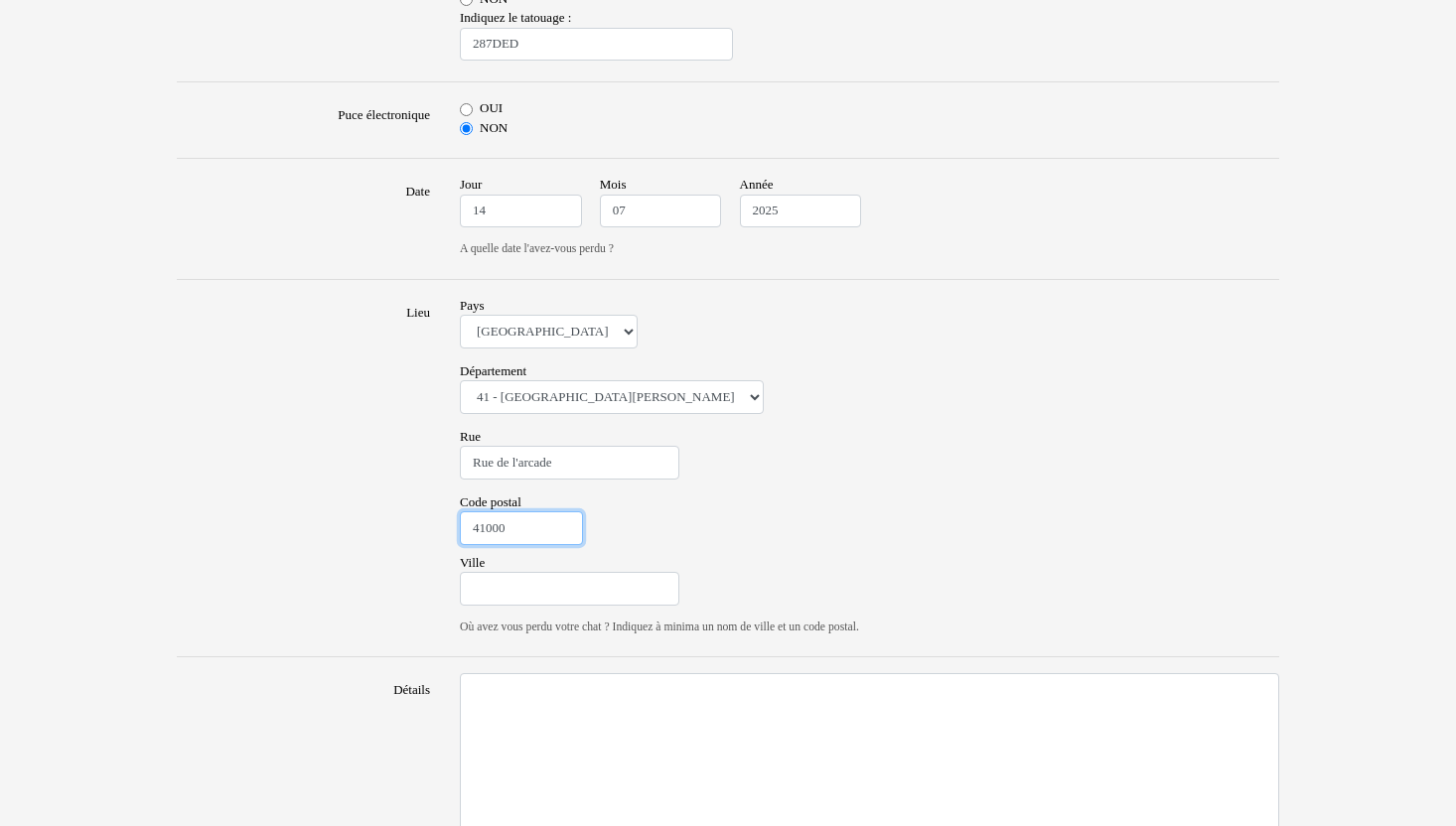 type on "41000" 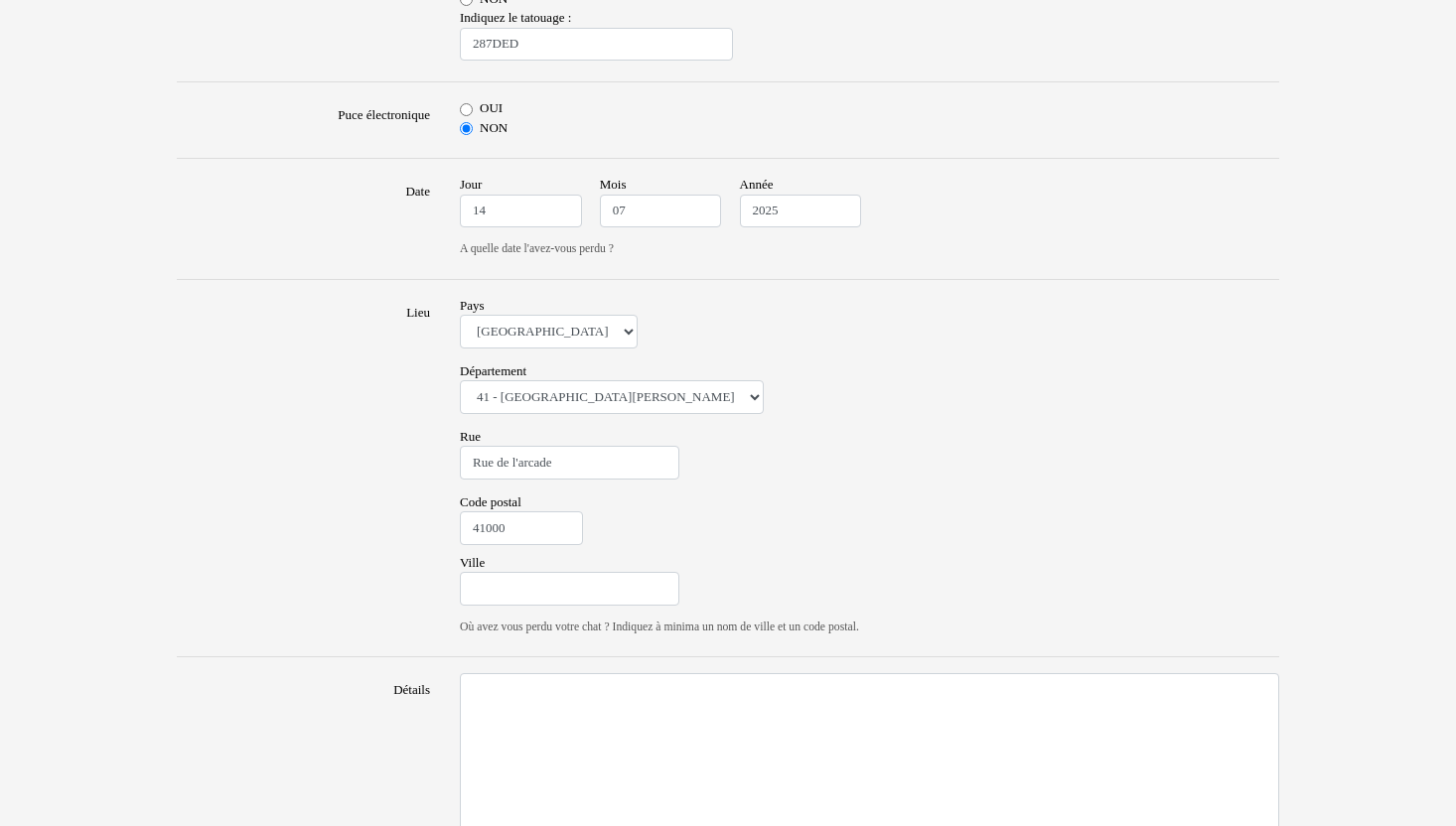 click on "Lieu" at bounding box center [303, 469] 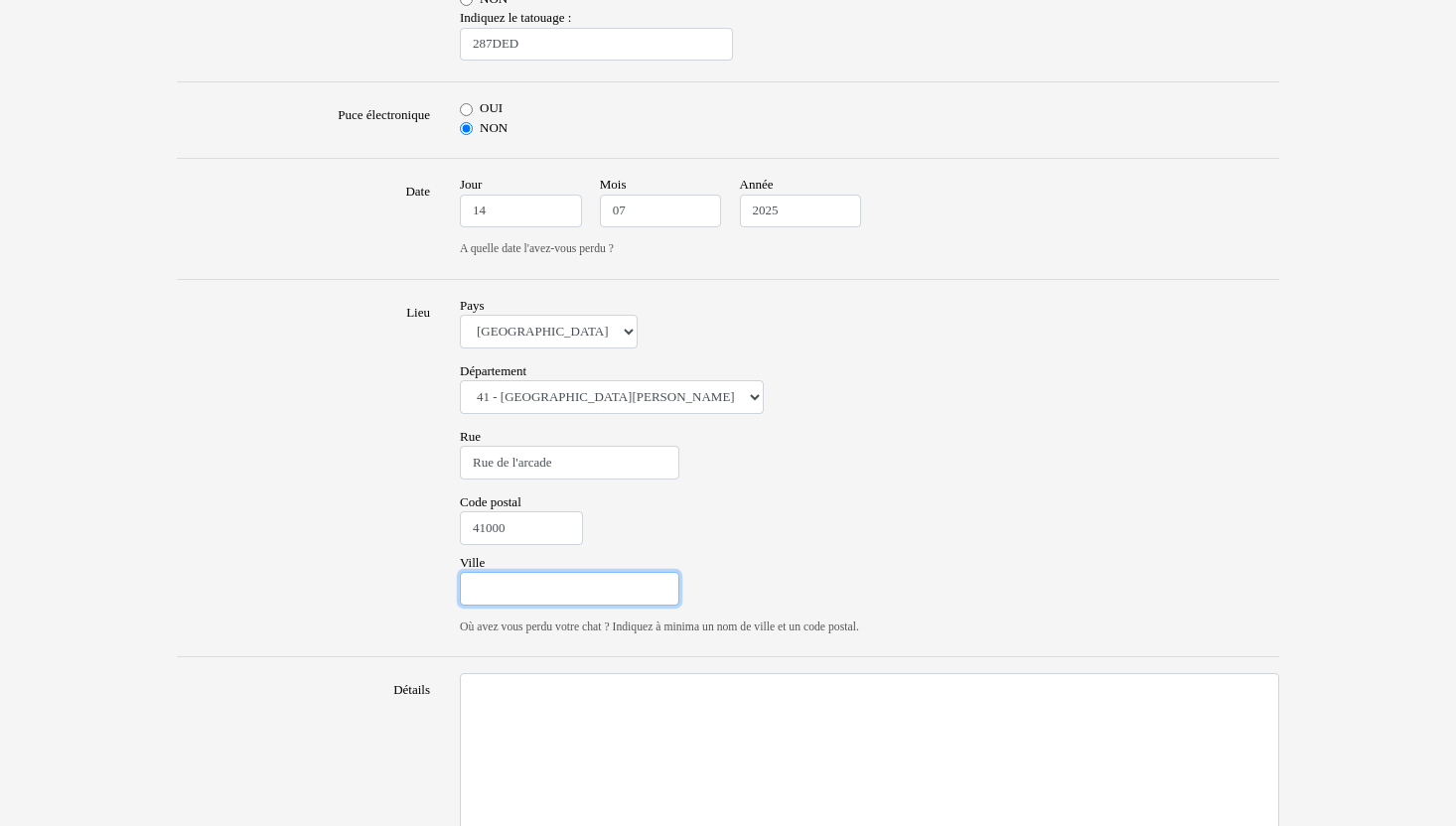 click on "Ville" at bounding box center [569, 589] 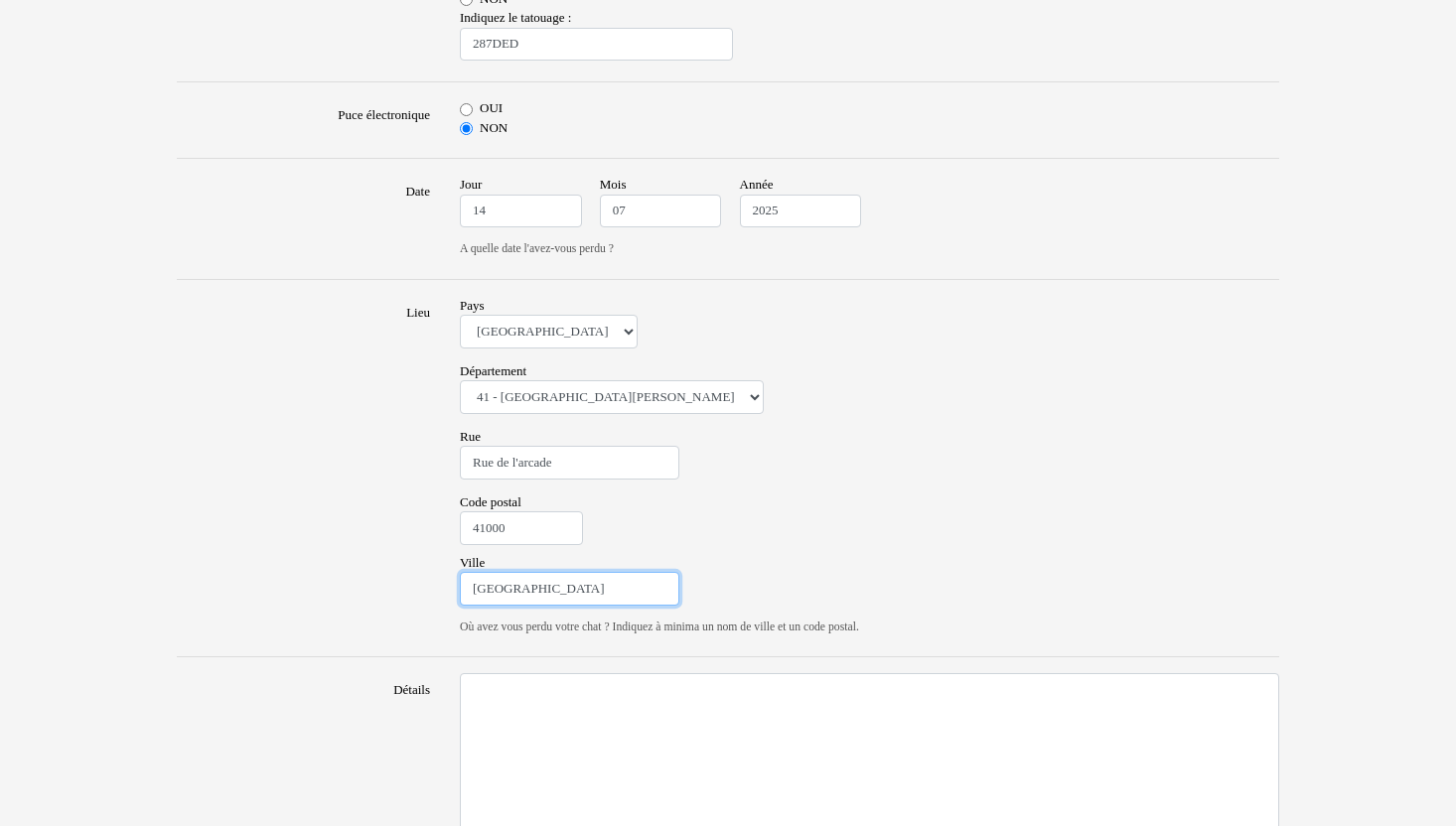 type on "Blois" 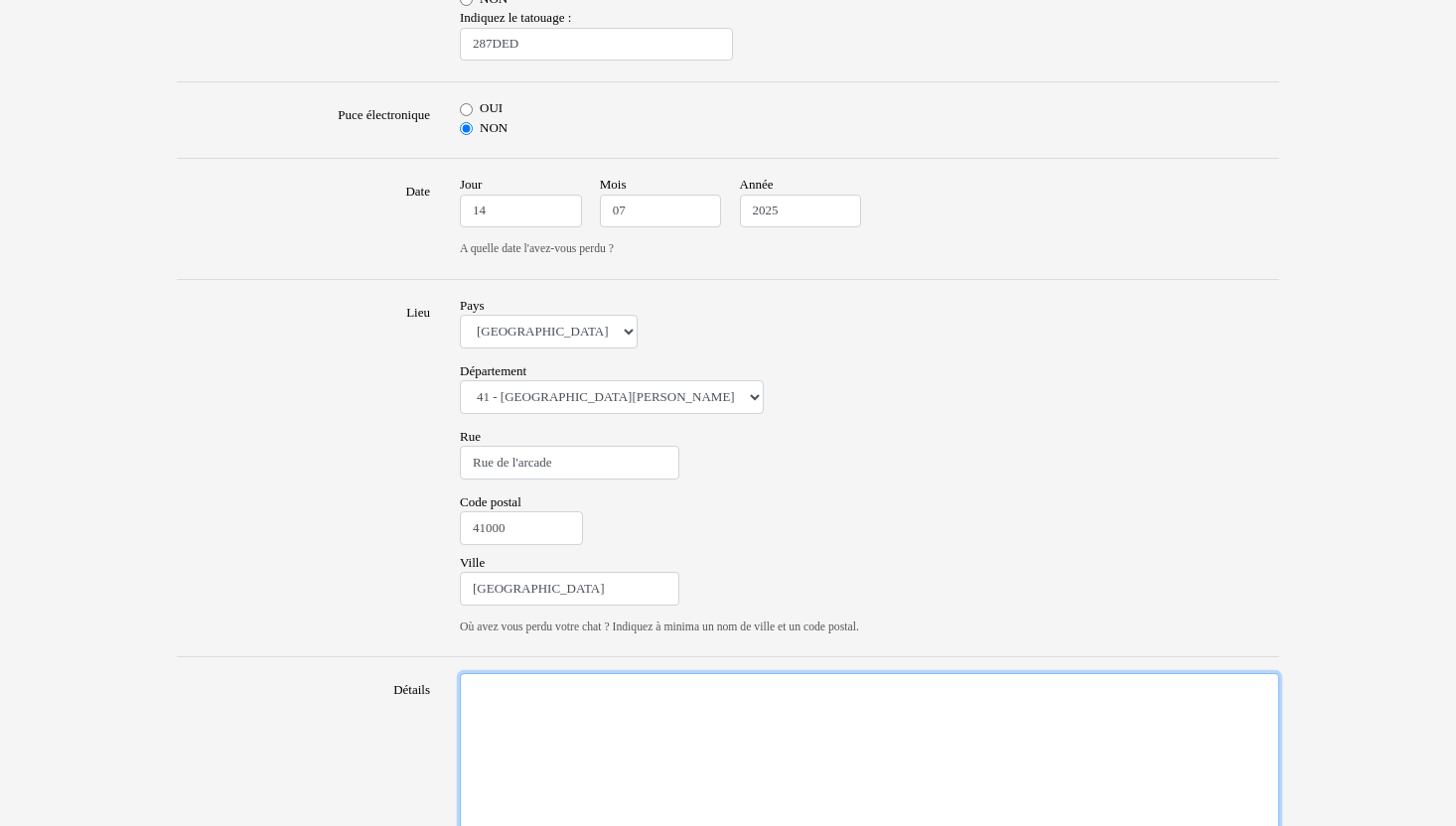 click on "Détails" at bounding box center (869, 757) 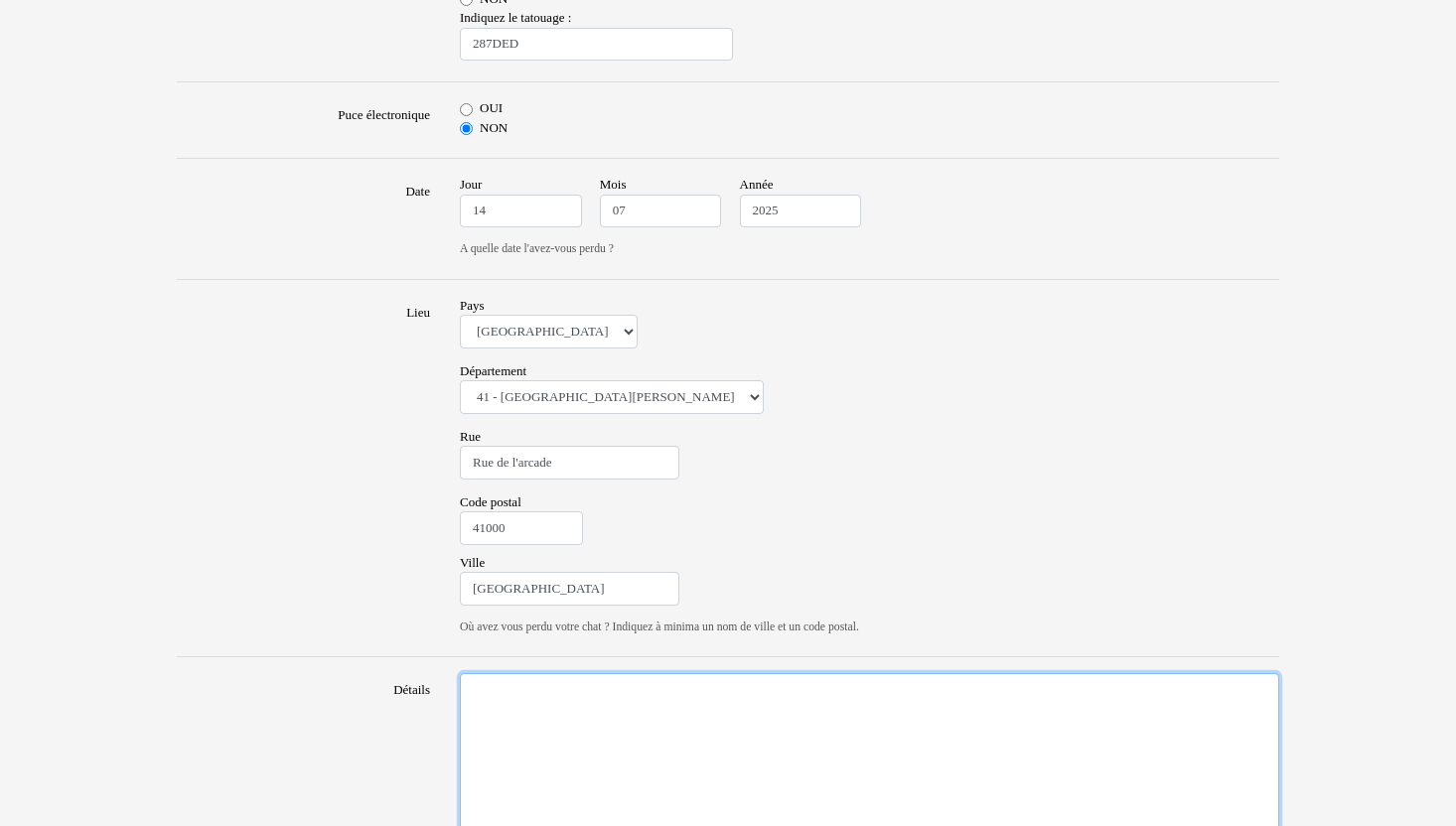 click on "Détails" at bounding box center [869, 757] 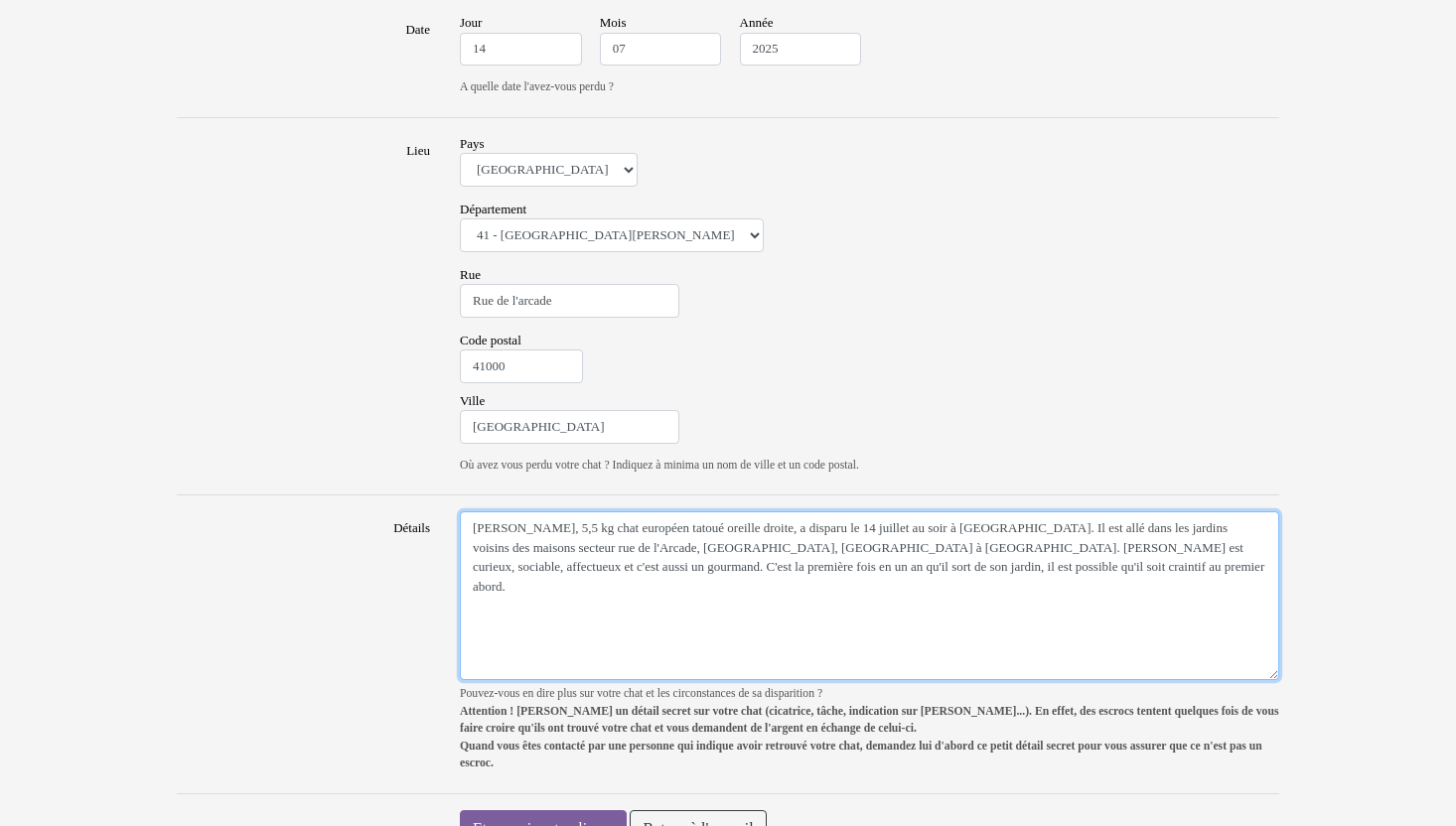scroll, scrollTop: 1128, scrollLeft: 0, axis: vertical 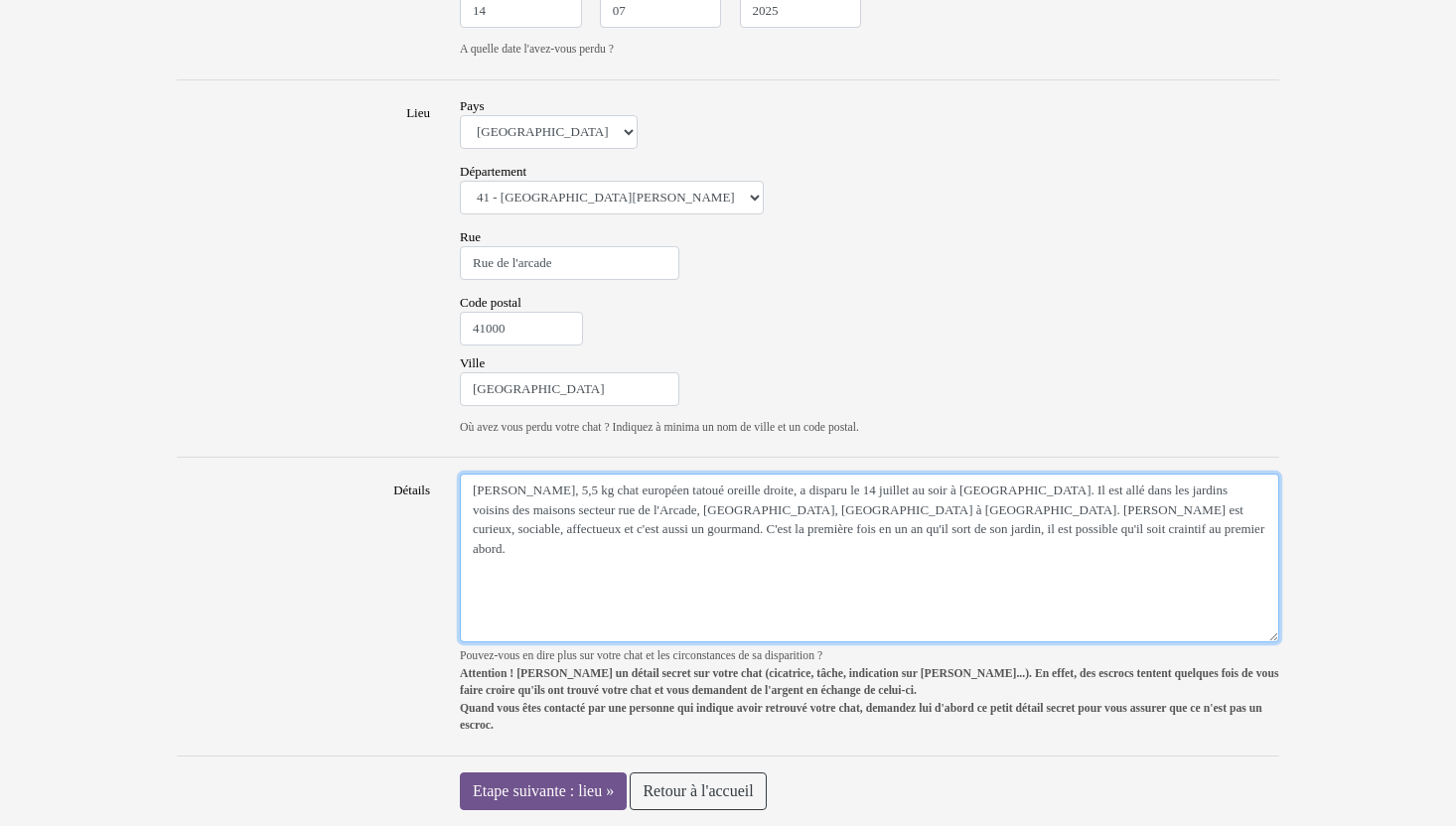 type on "Léonard, 5,5 kg chat européen tatoué oreille droite, a disparu le 14 juillet au soir à Blois. Il est allé dans les jardins voisins des maisons secteur rue de l'Arcade, rue des Basses Granges, rue des Hautes Granges à Blois. Léonard est curieux, sociable, affectueux et c'est aussi un gourmand. C'est la première fois en un an qu'il sort de son jardin, il est possible qu'il soit craintif au premier abord." 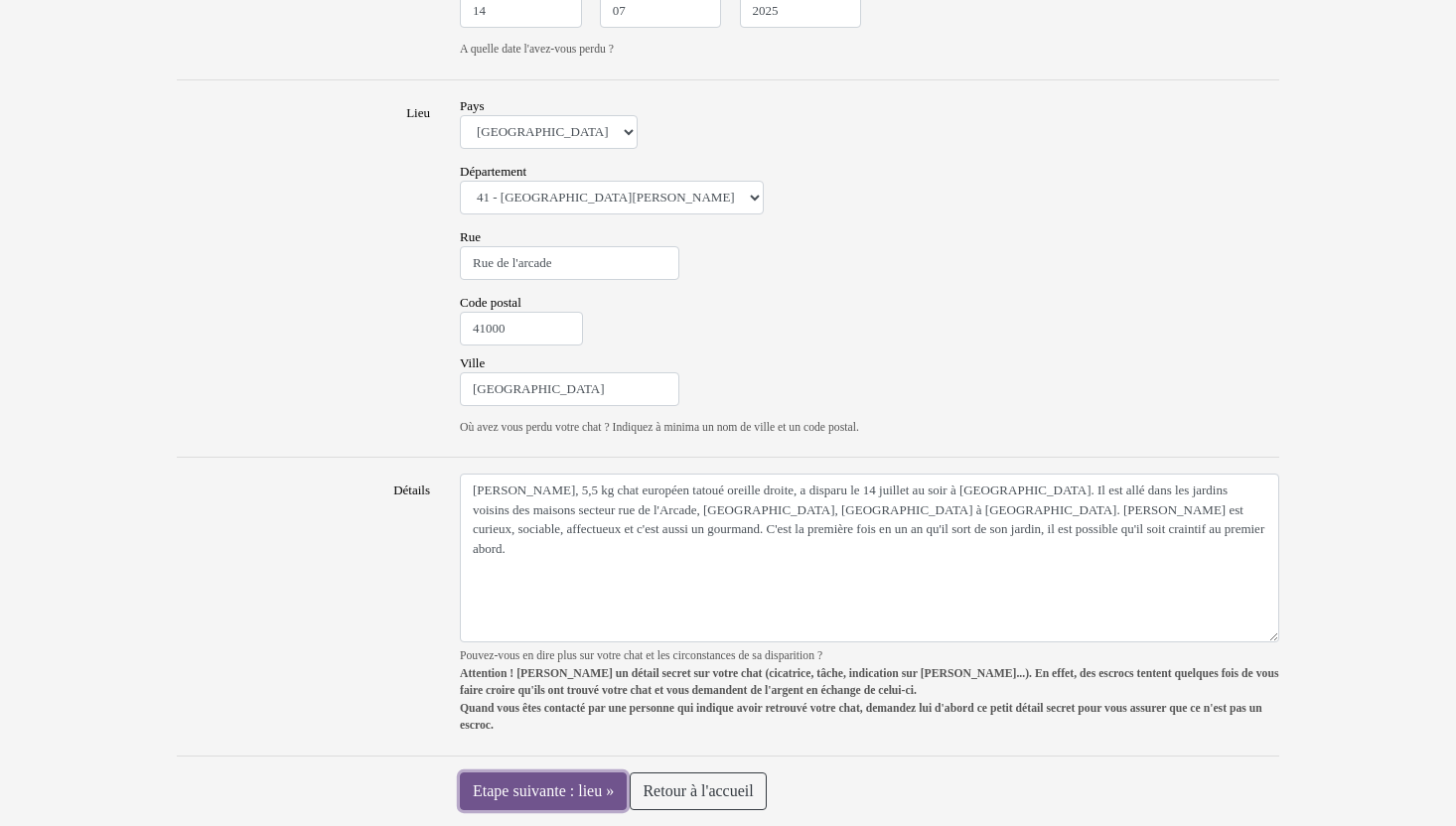 click on "Etape suivante : lieu »" at bounding box center (543, 791) 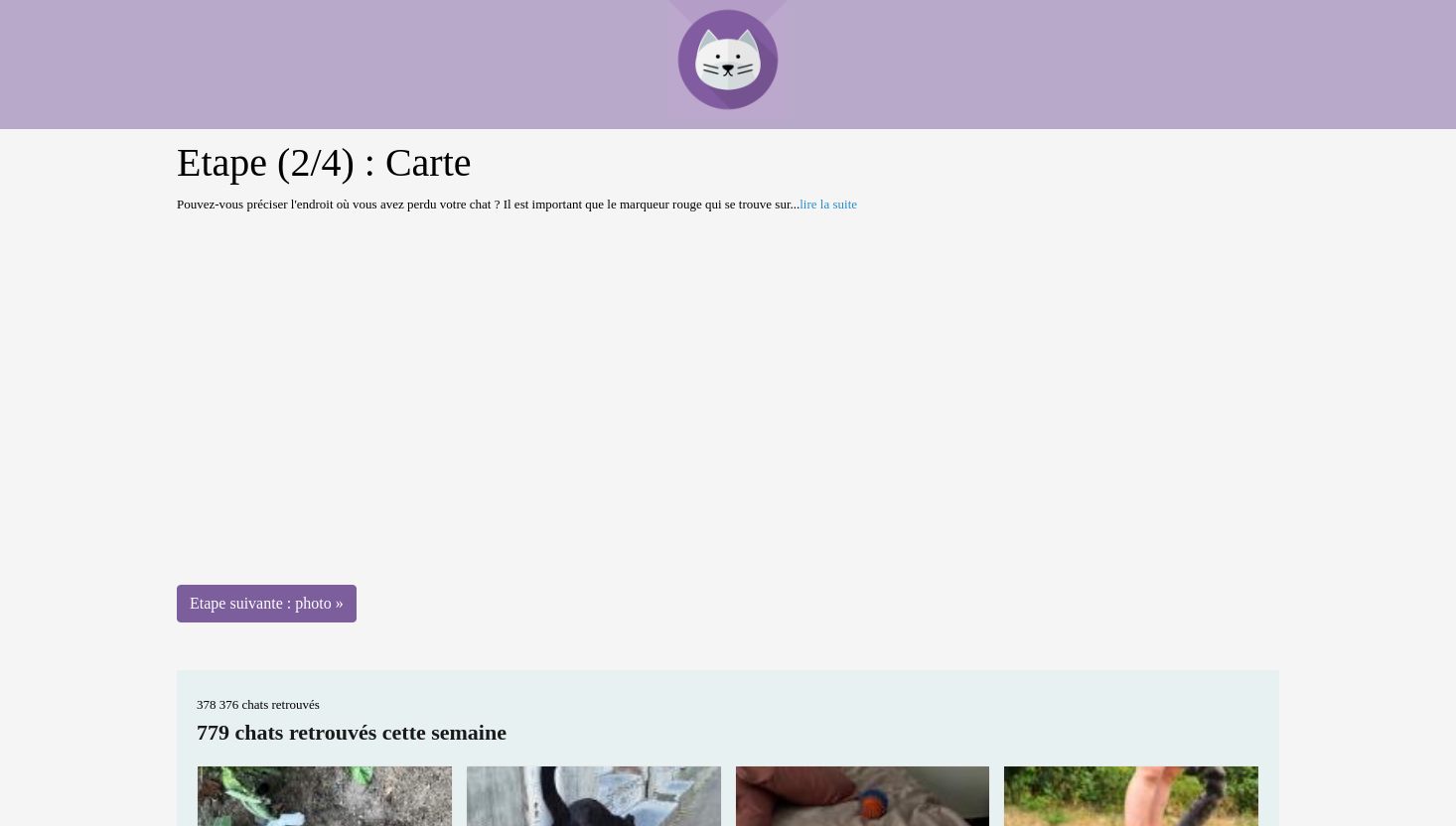 scroll, scrollTop: 0, scrollLeft: 0, axis: both 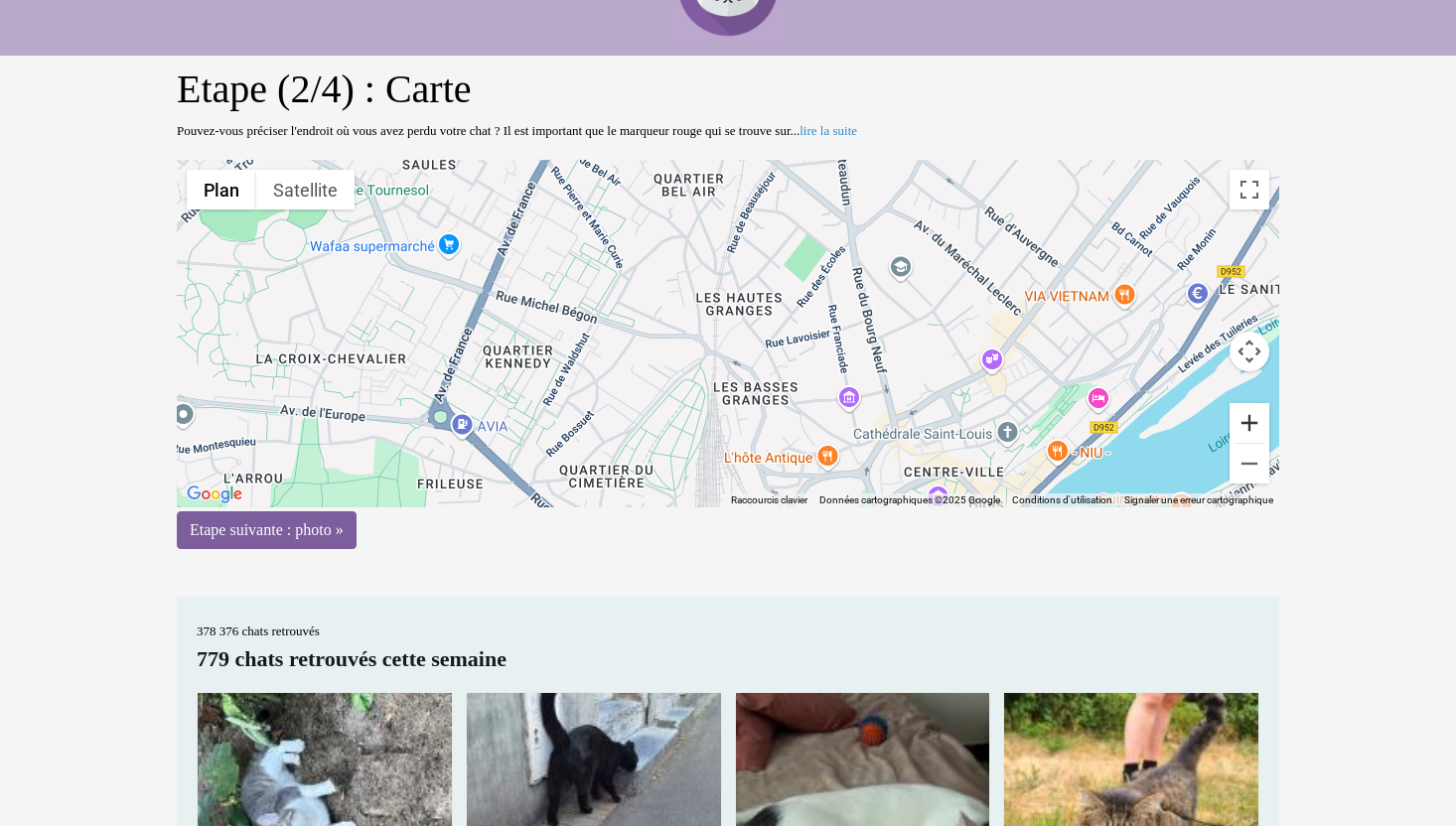 click at bounding box center (1249, 423) 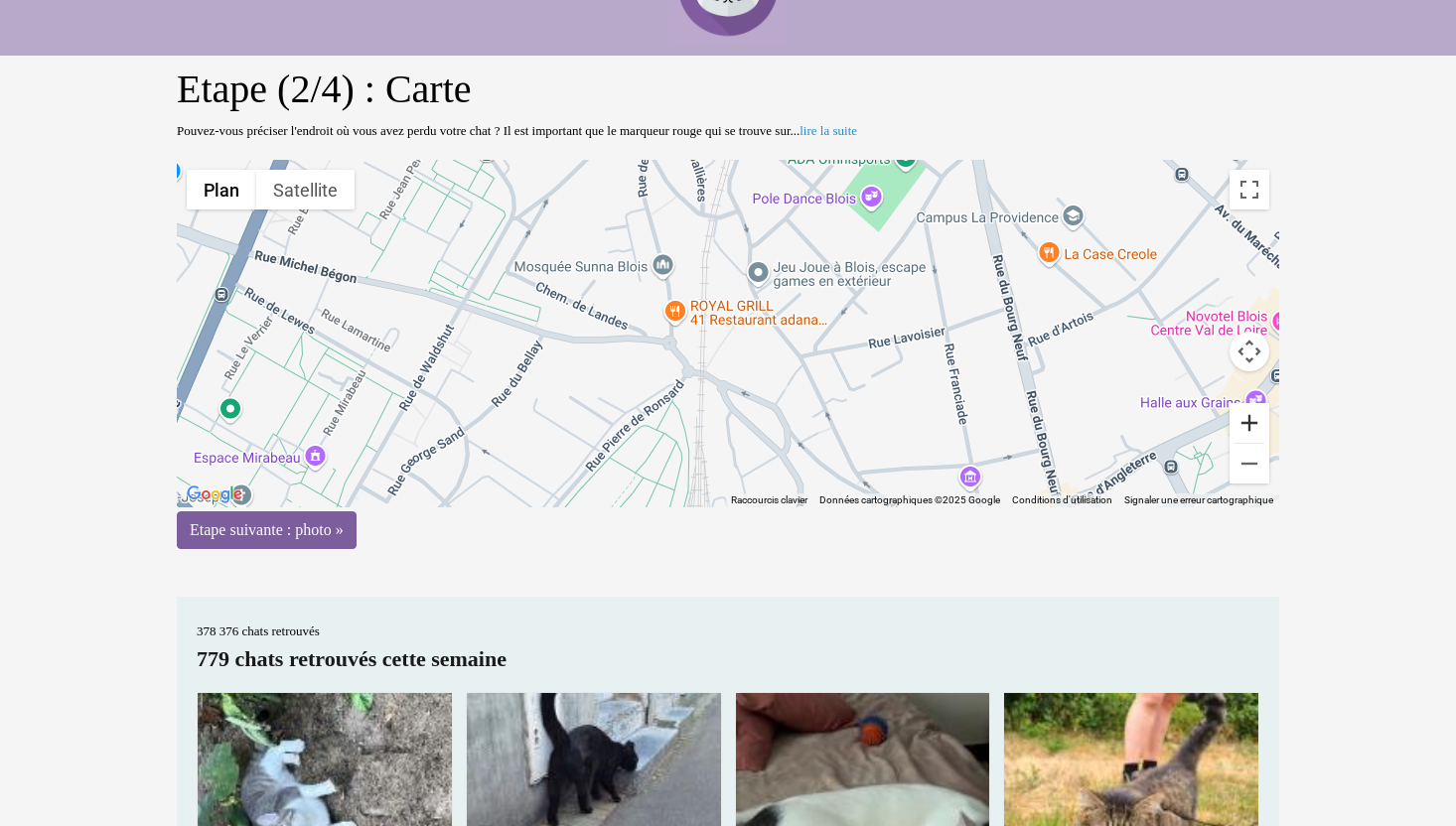click at bounding box center [1249, 423] 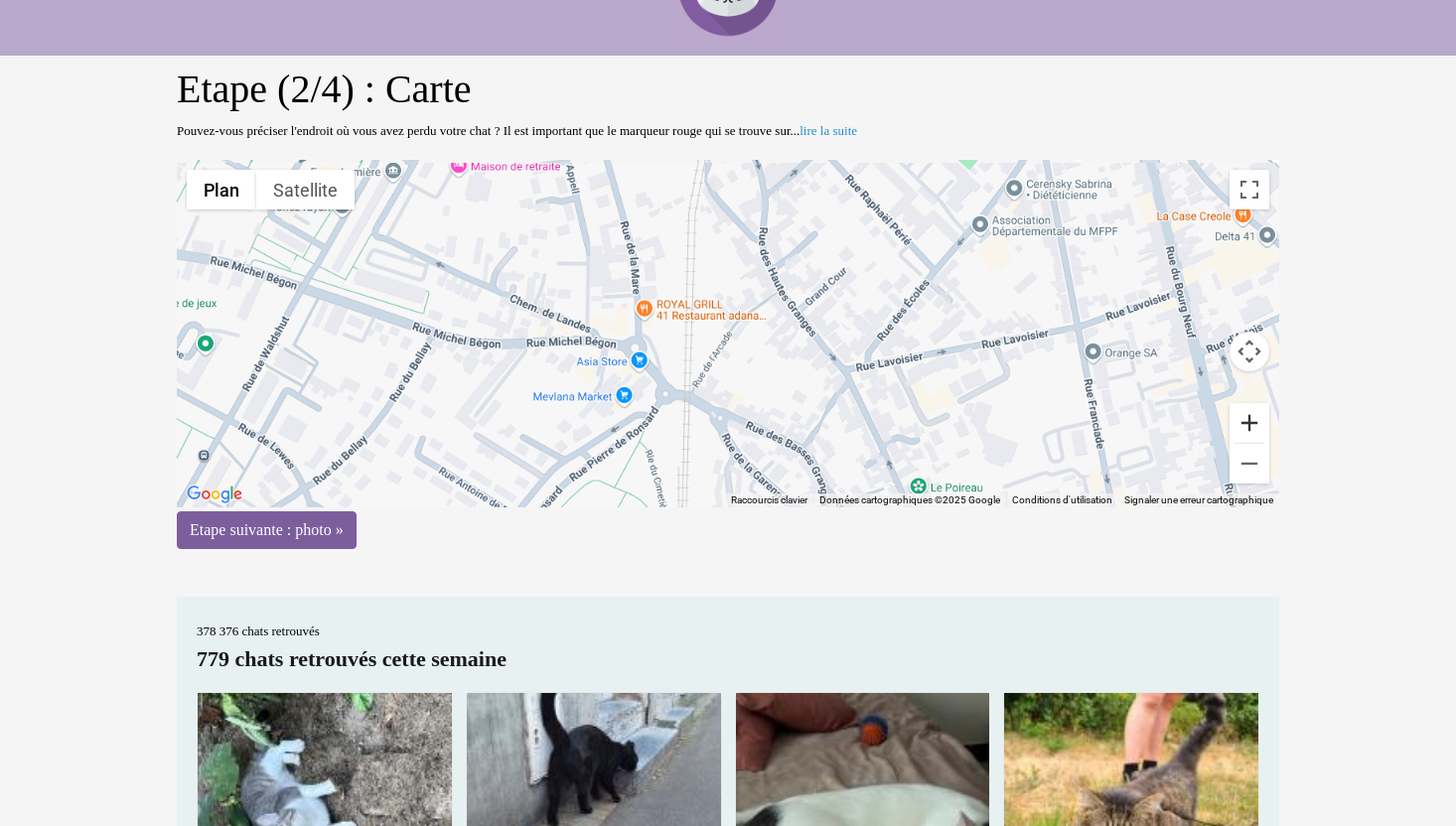click at bounding box center (1249, 423) 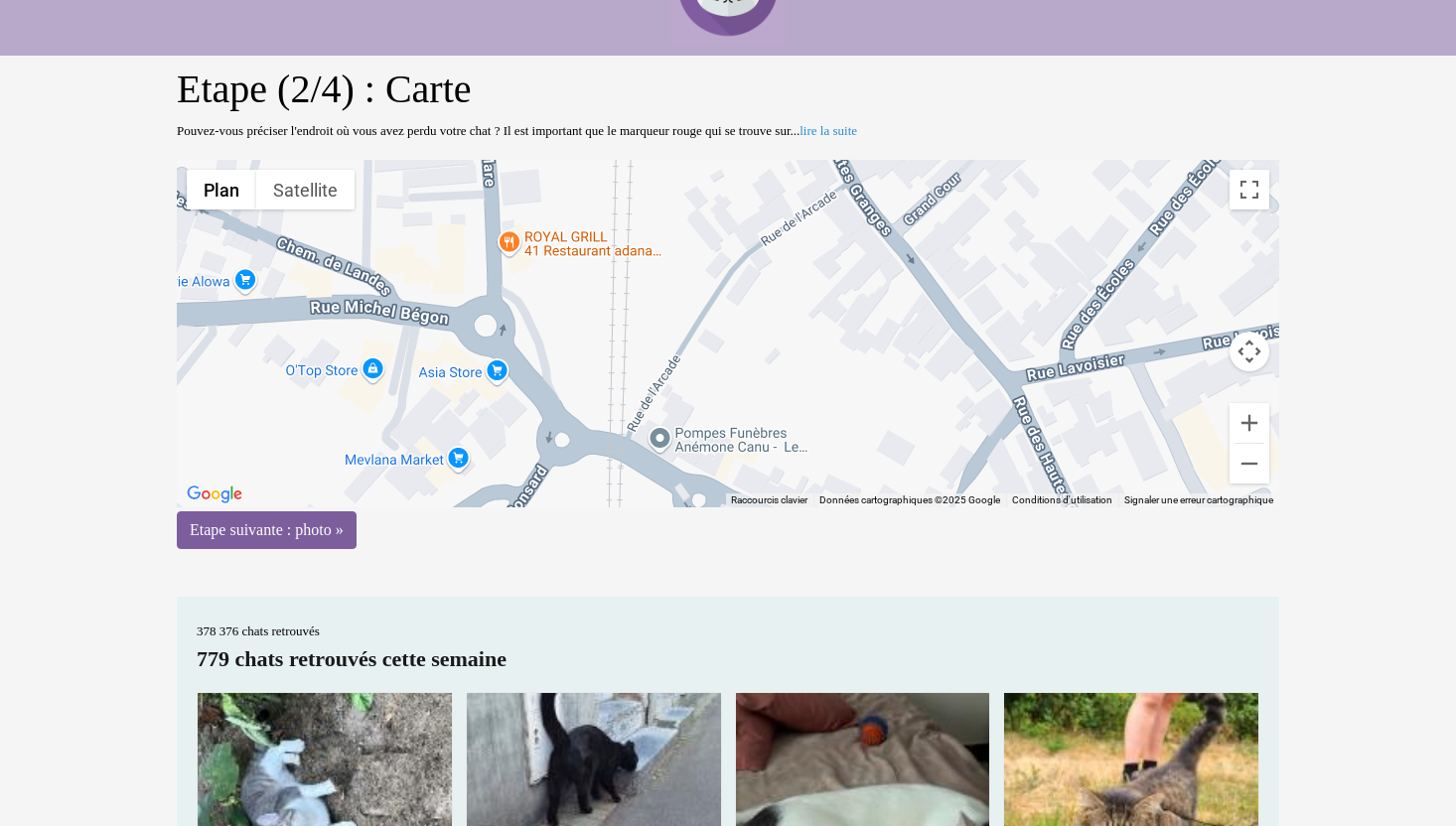 drag, startPoint x: 754, startPoint y: 349, endPoint x: 745, endPoint y: 305, distance: 44.911023 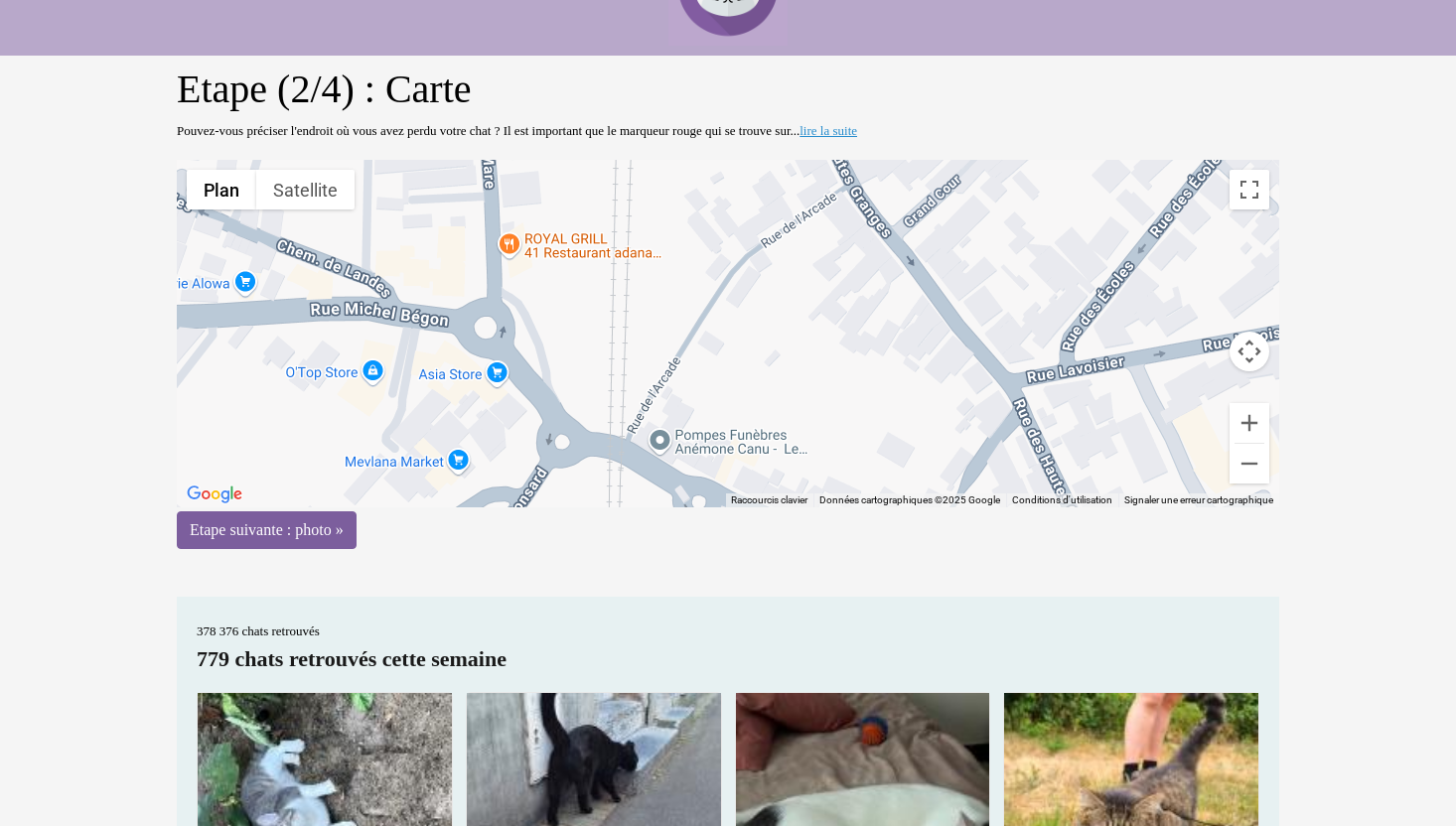 click on "lire la suite" at bounding box center [828, 130] 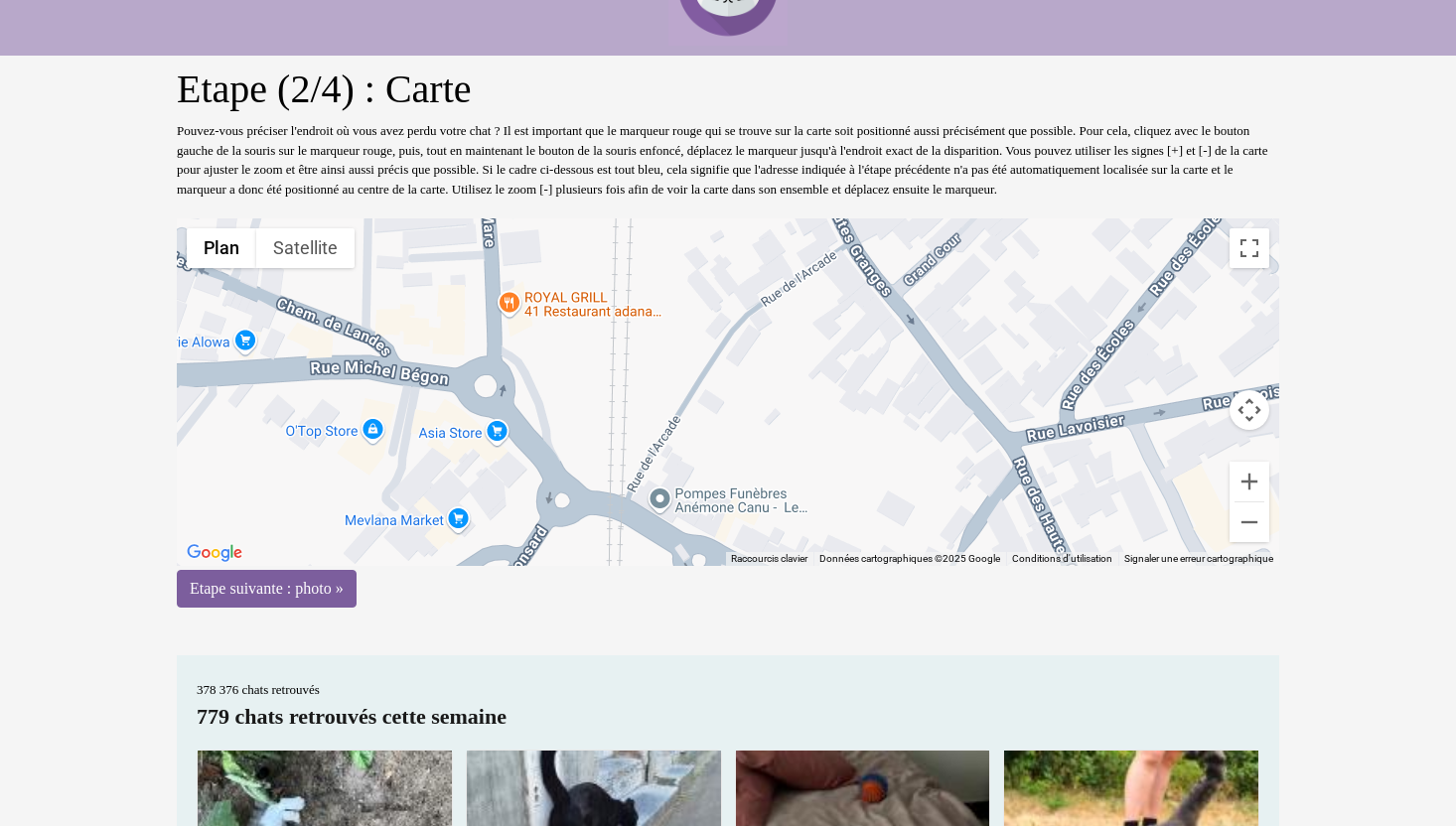 drag, startPoint x: 730, startPoint y: 347, endPoint x: 753, endPoint y: 372, distance: 33.970576 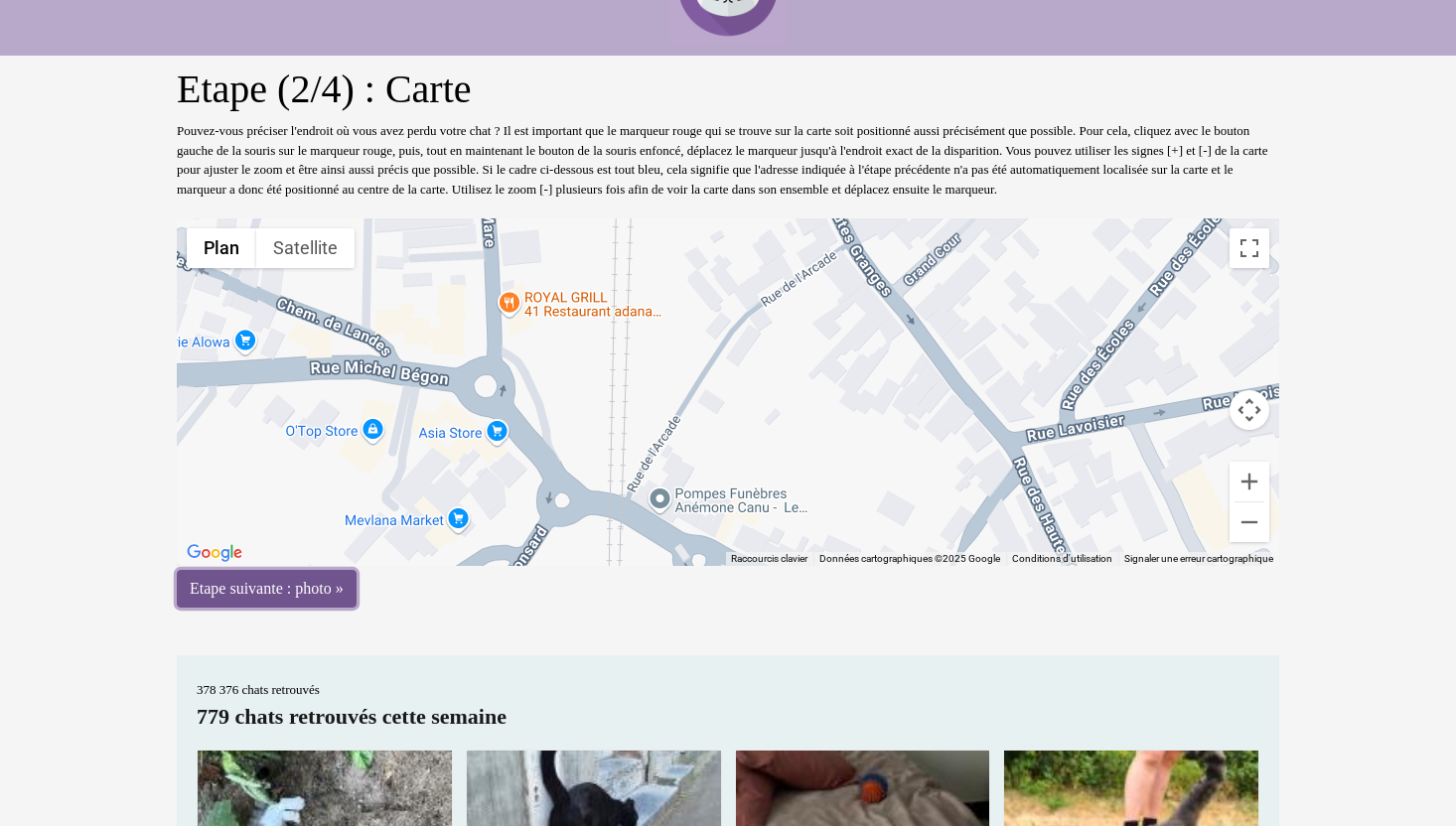 click on "Etape suivante : photo »" at bounding box center [266, 589] 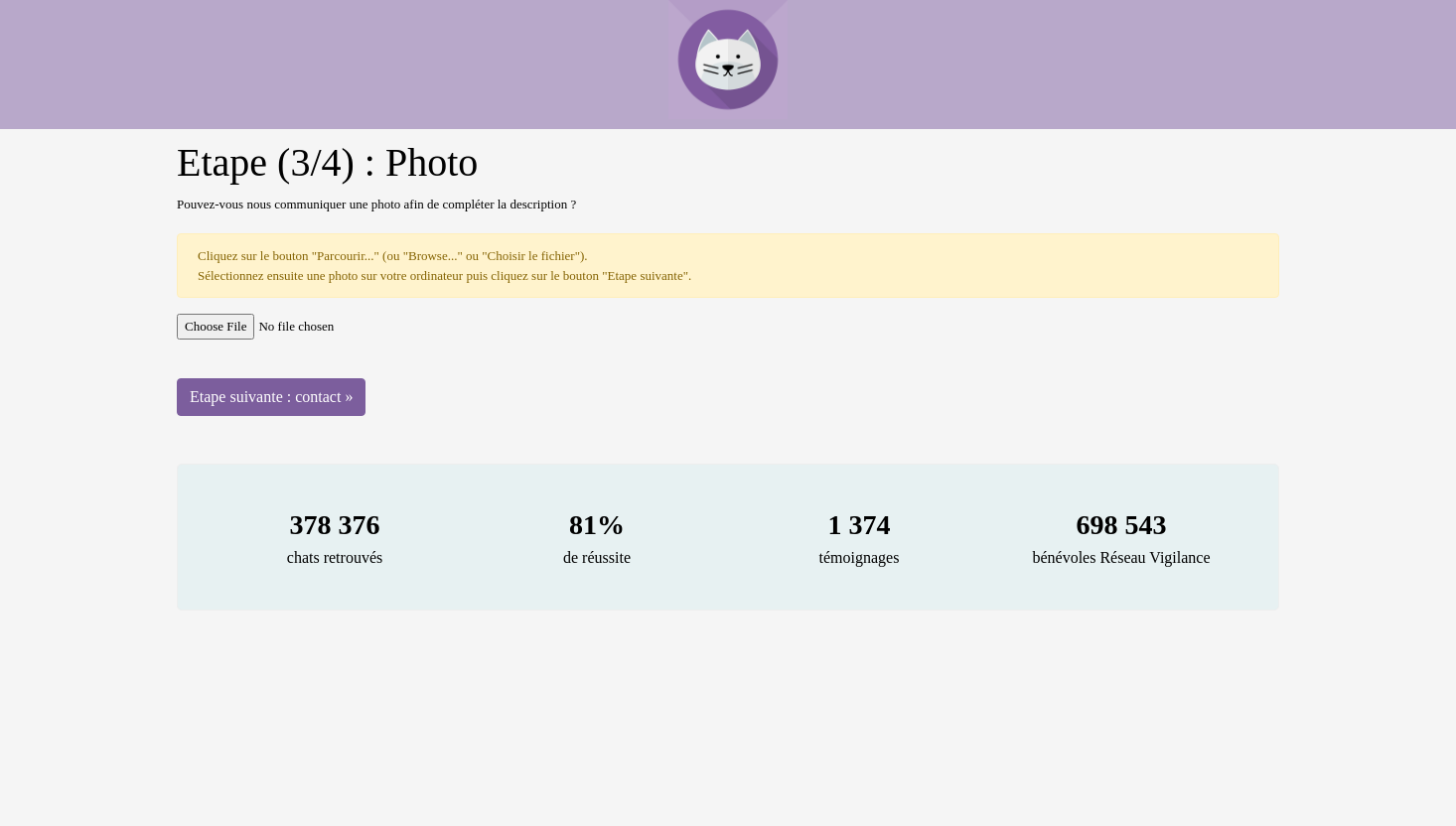 scroll, scrollTop: 0, scrollLeft: 0, axis: both 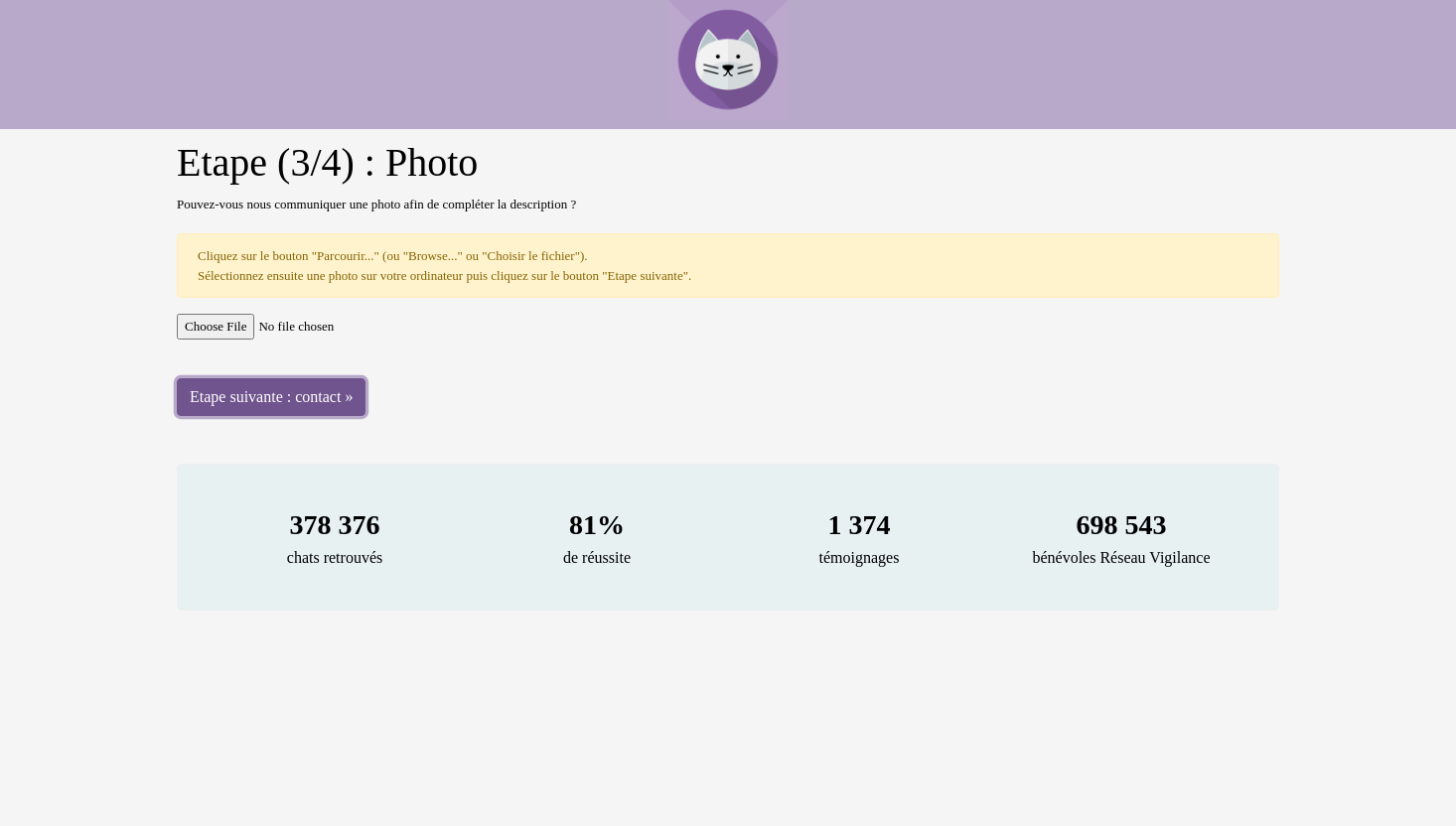 click on "Etape suivante : contact »" at bounding box center [271, 397] 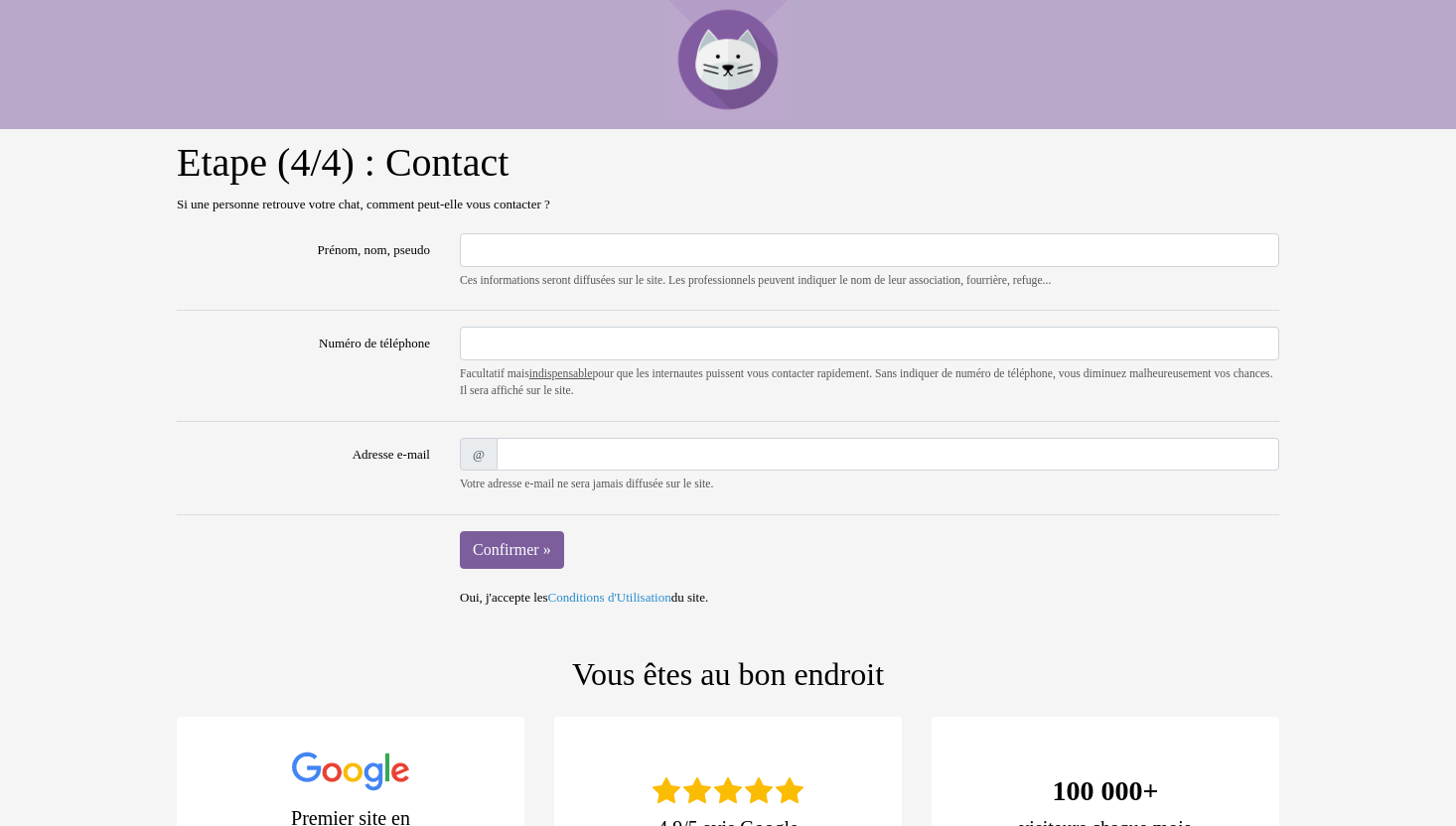 scroll, scrollTop: 0, scrollLeft: 0, axis: both 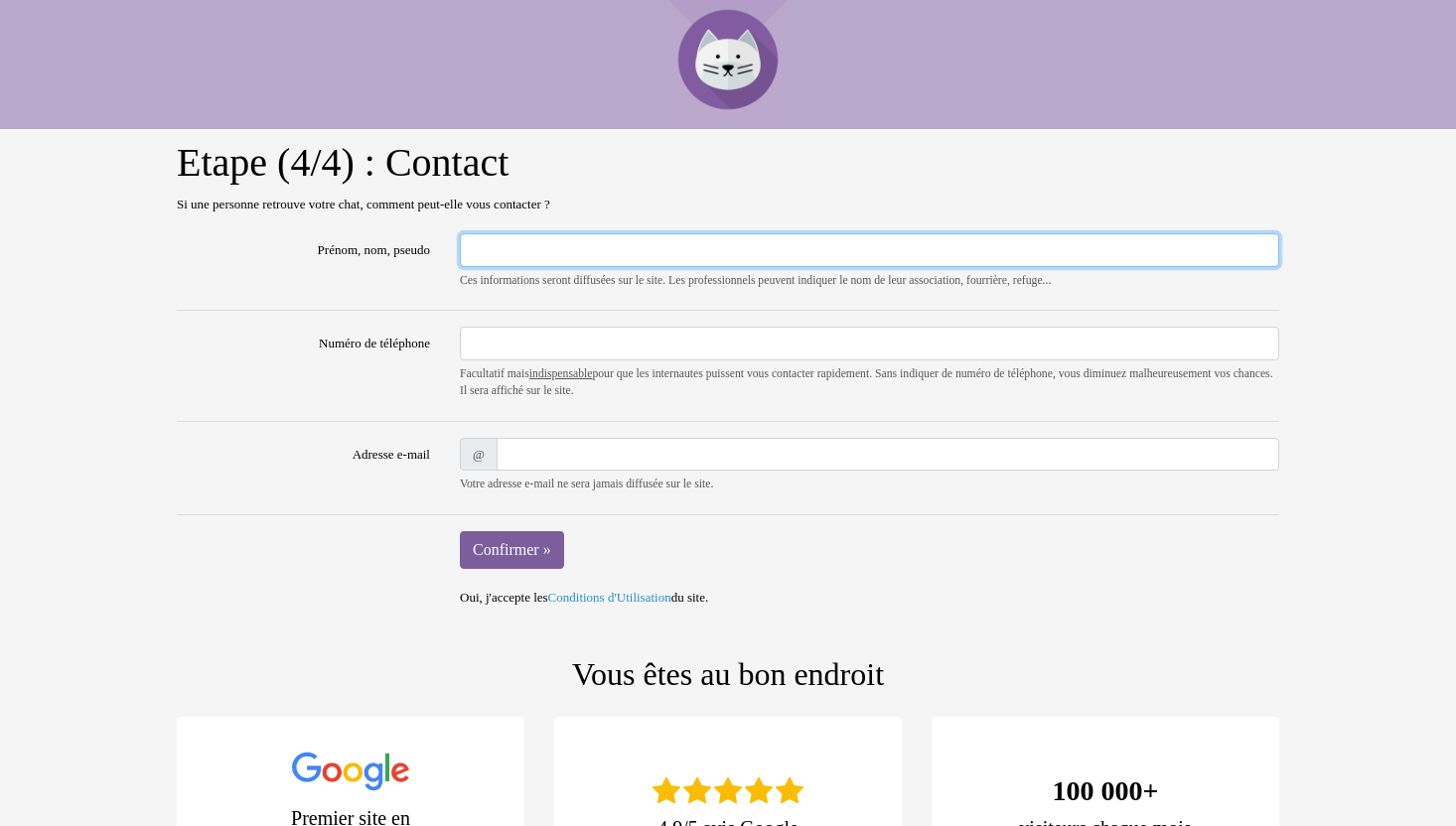 click on "Prénom, nom, pseudo" at bounding box center [869, 250] 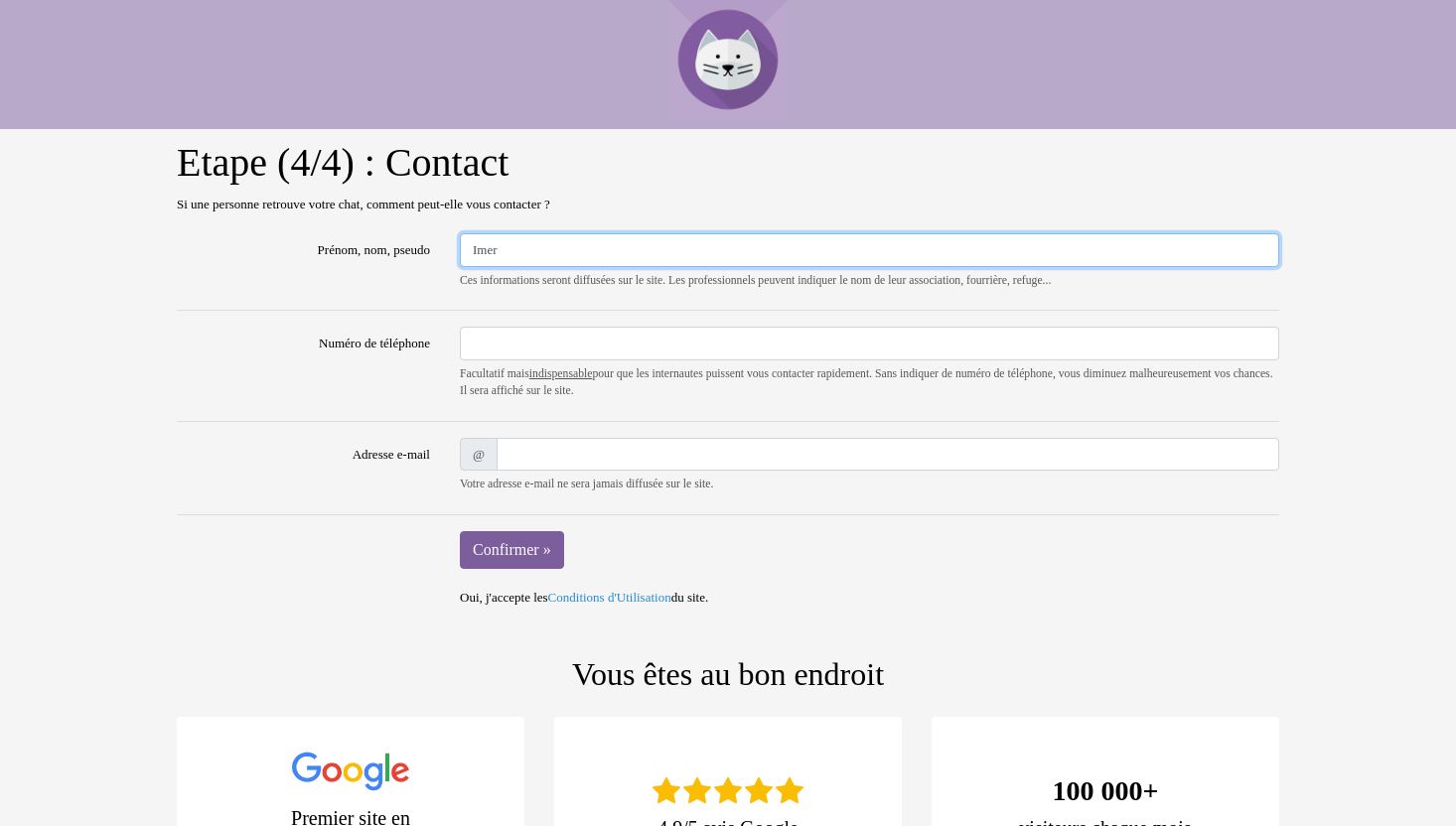 type on "Imer" 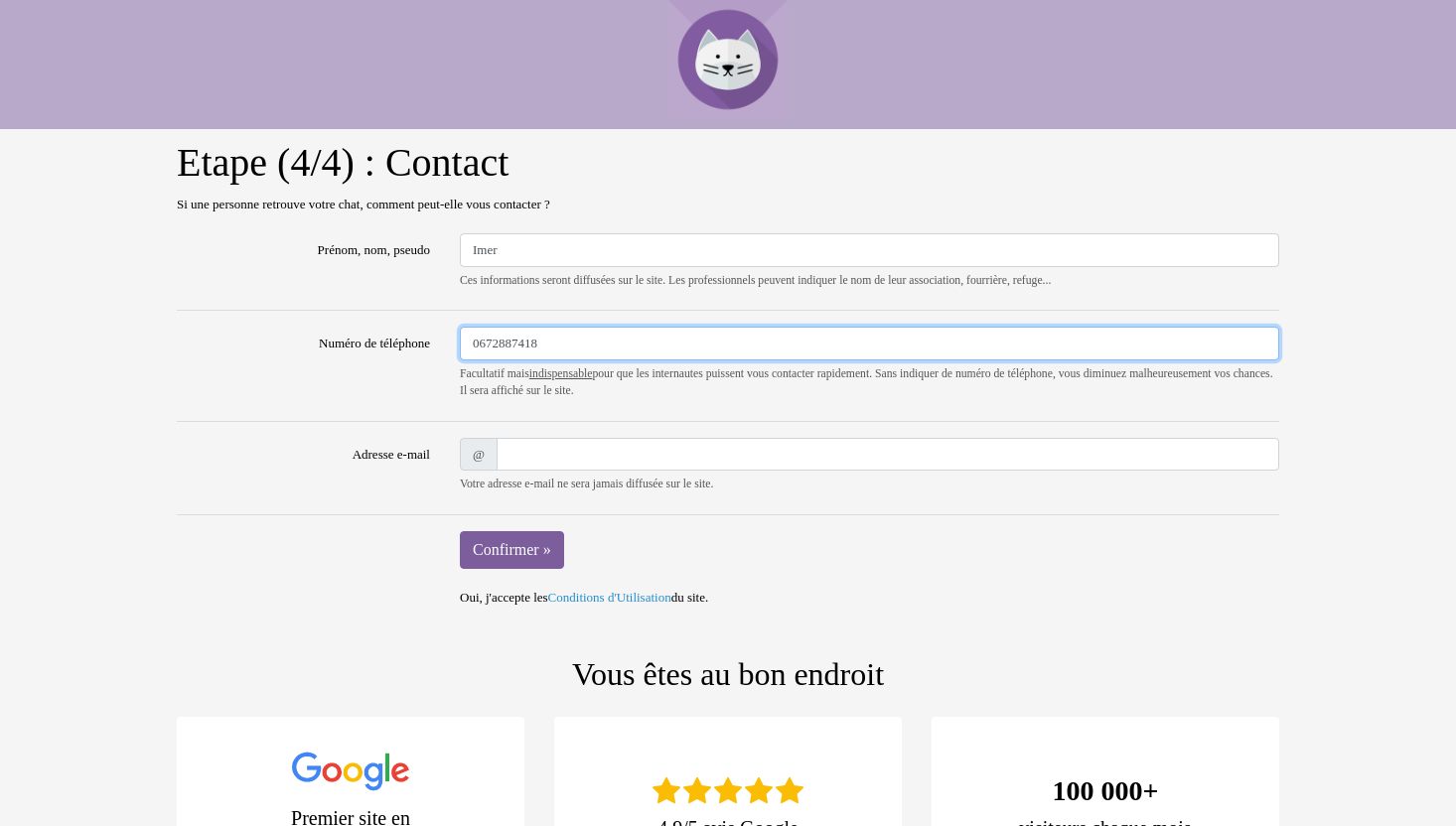 type on "0672887418" 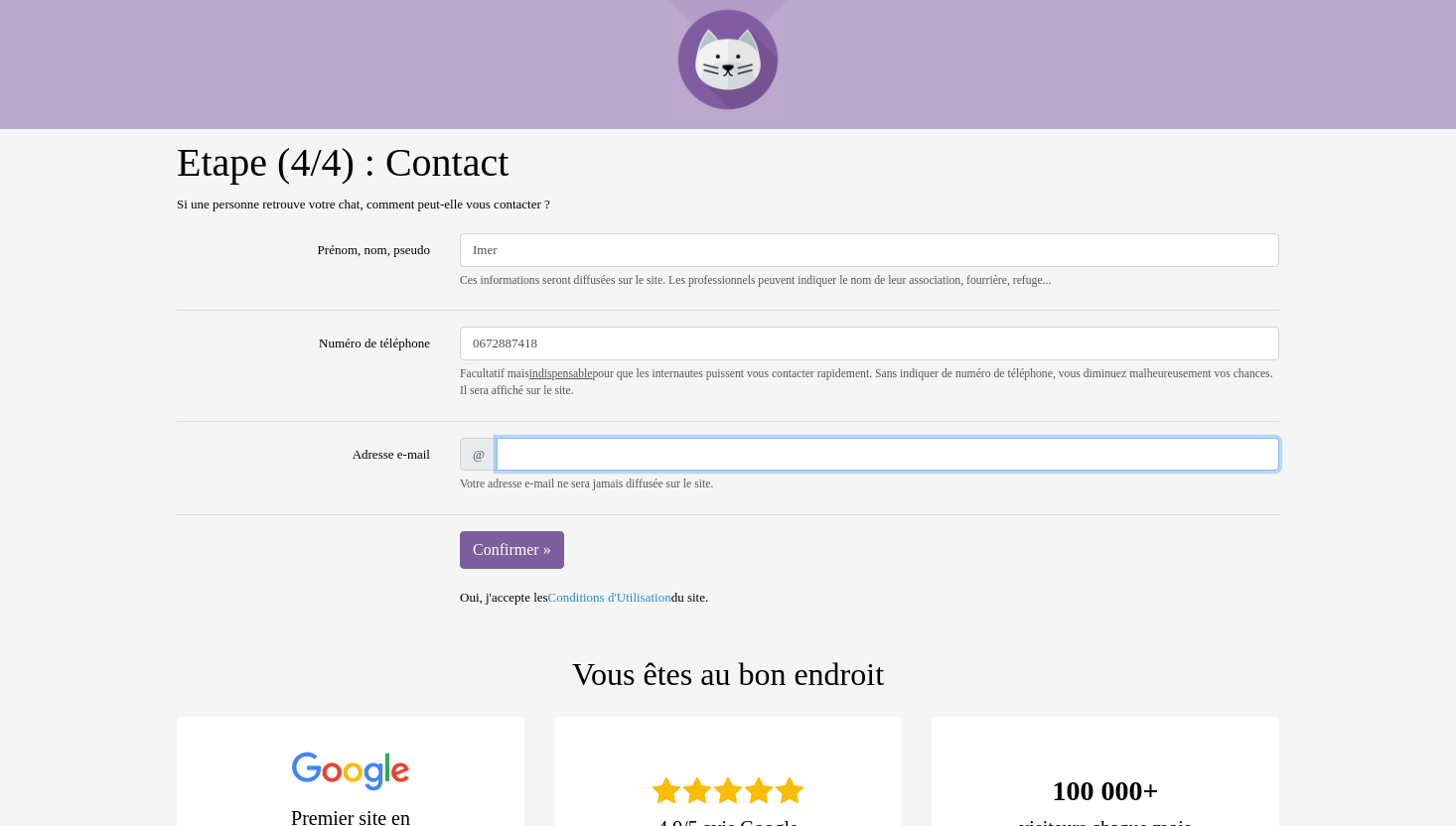 click on "Adresse e-mail" at bounding box center (888, 455) 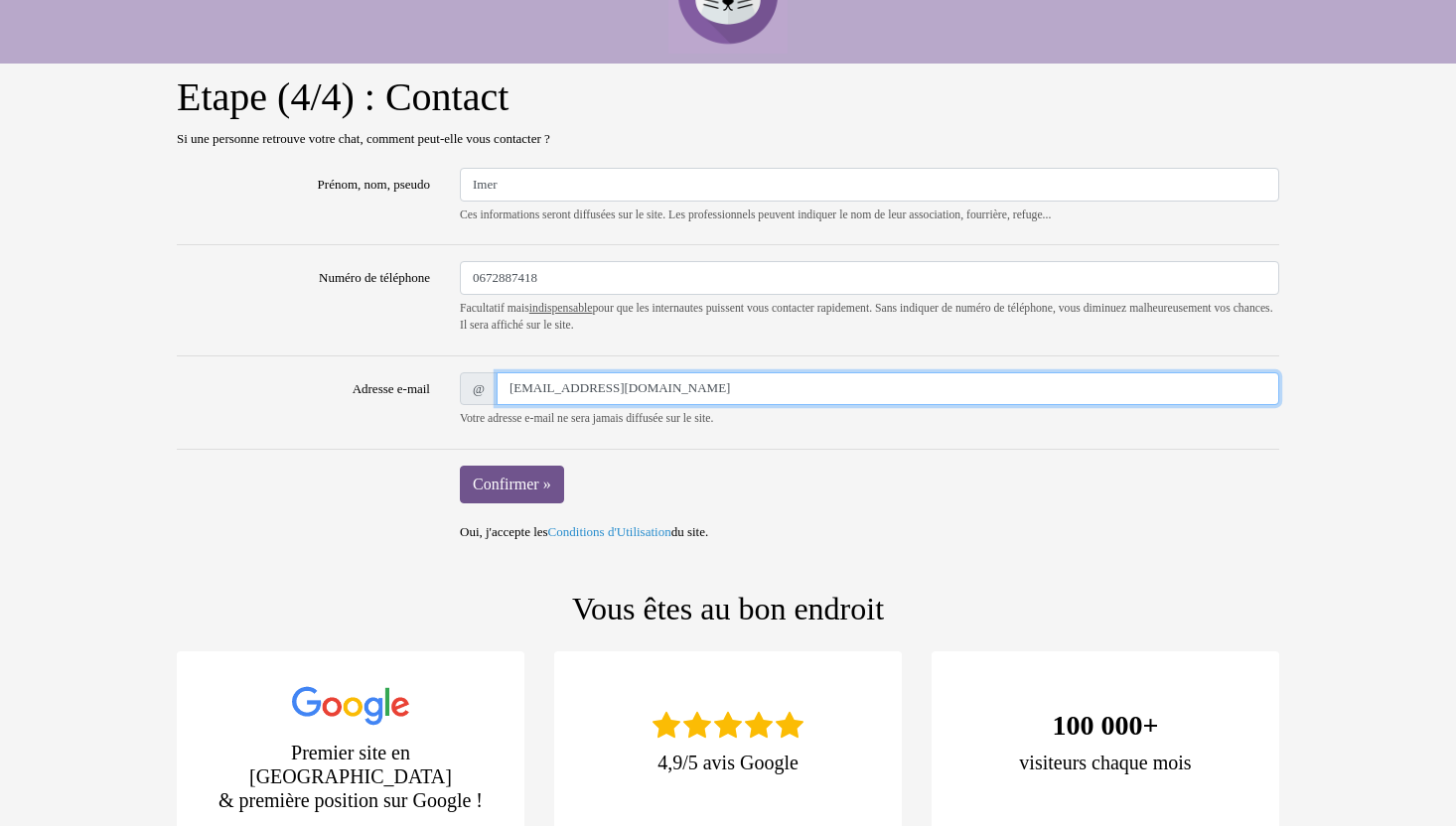 scroll, scrollTop: 103, scrollLeft: 0, axis: vertical 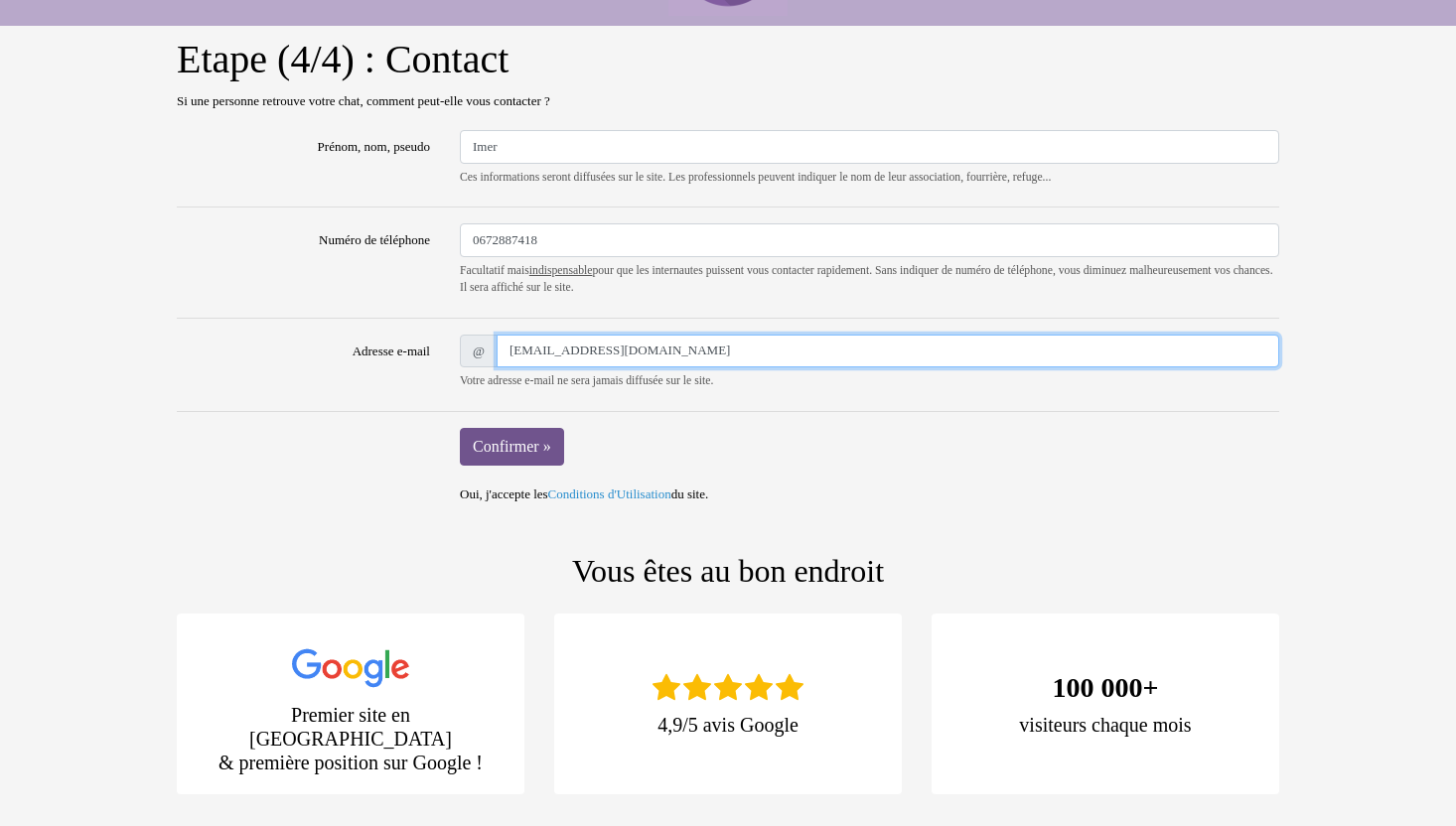 type on "remipin@gmail.com" 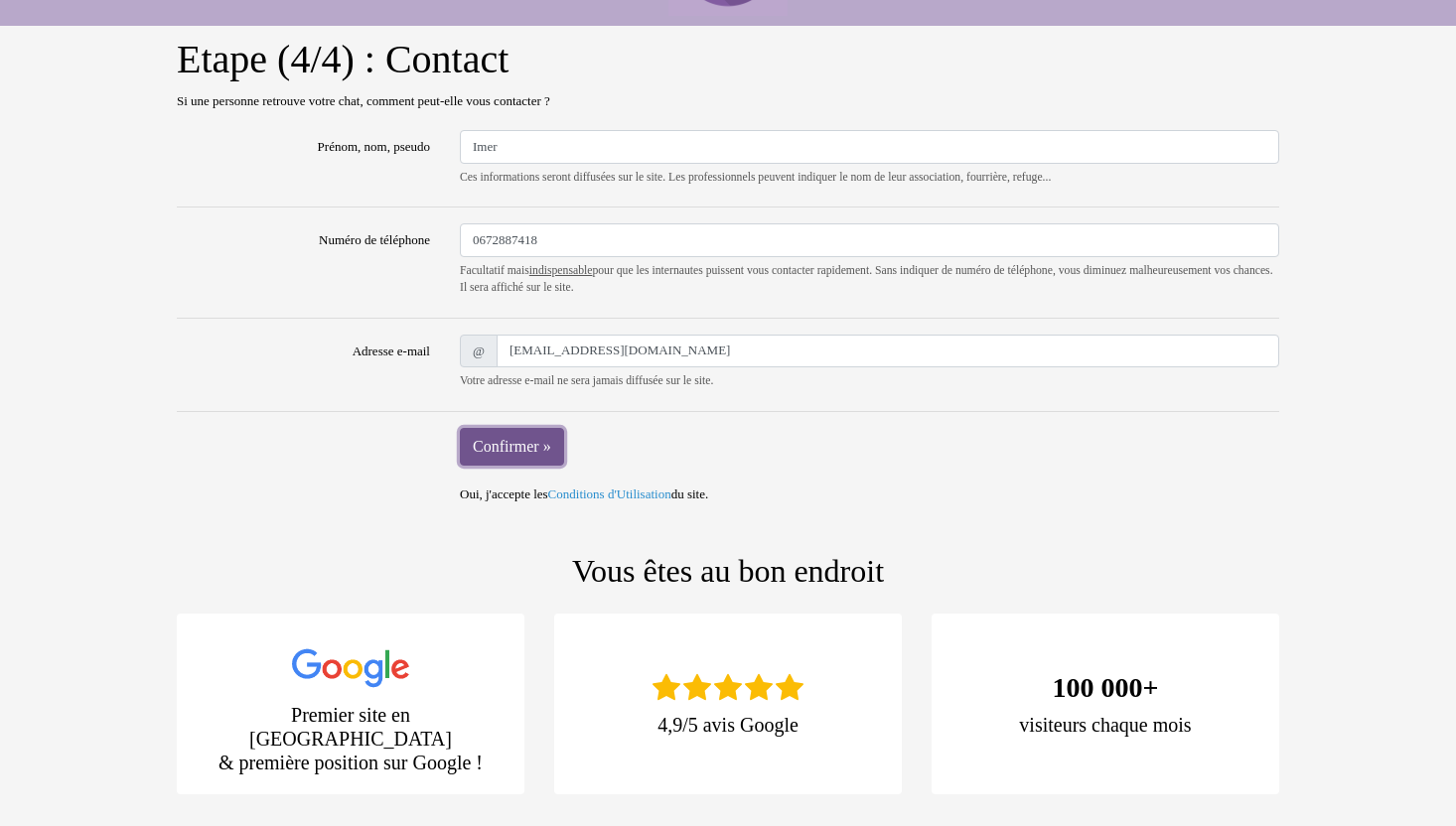 click on "Confirmer »" at bounding box center [511, 447] 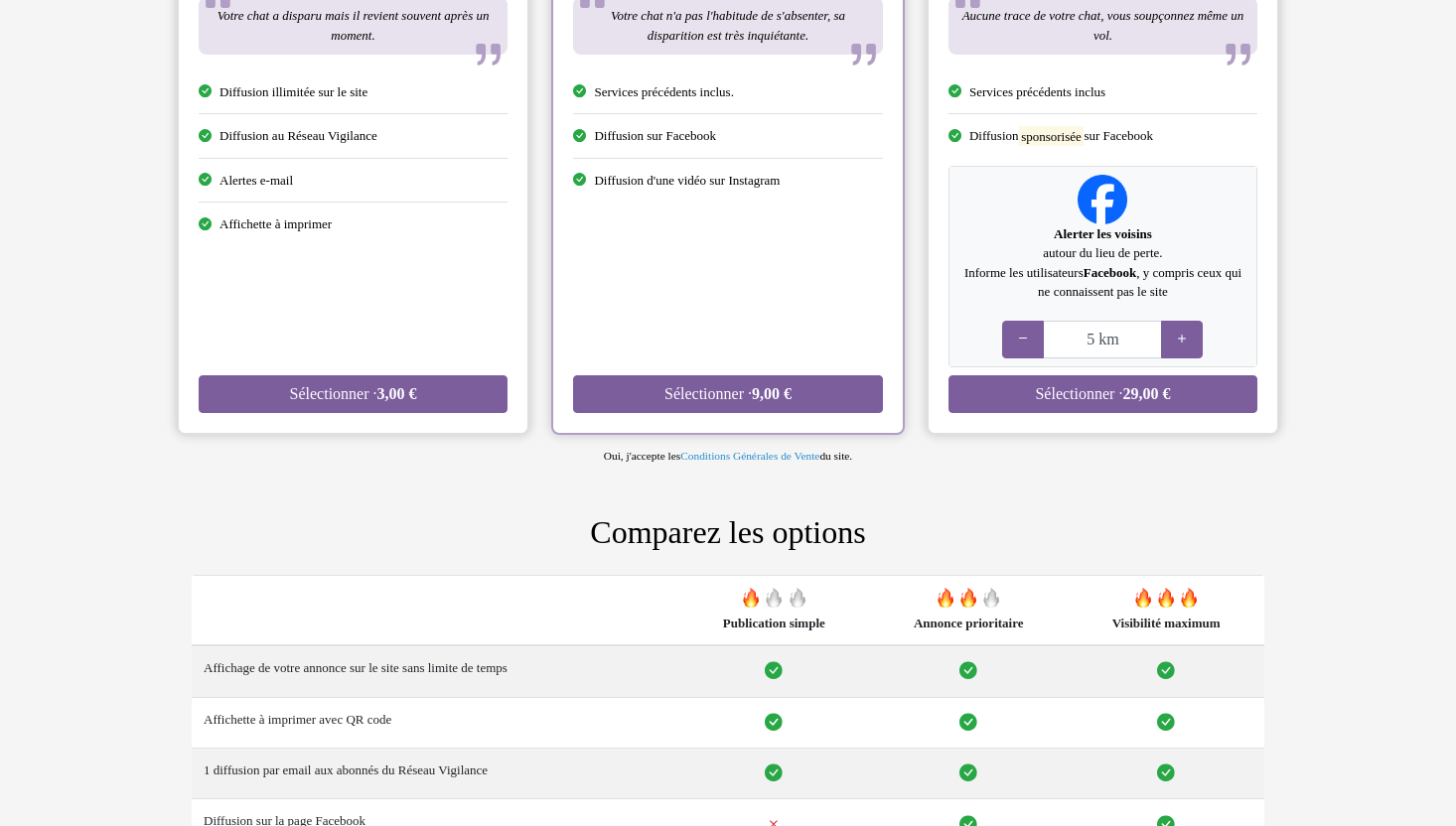 scroll, scrollTop: 0, scrollLeft: 0, axis: both 